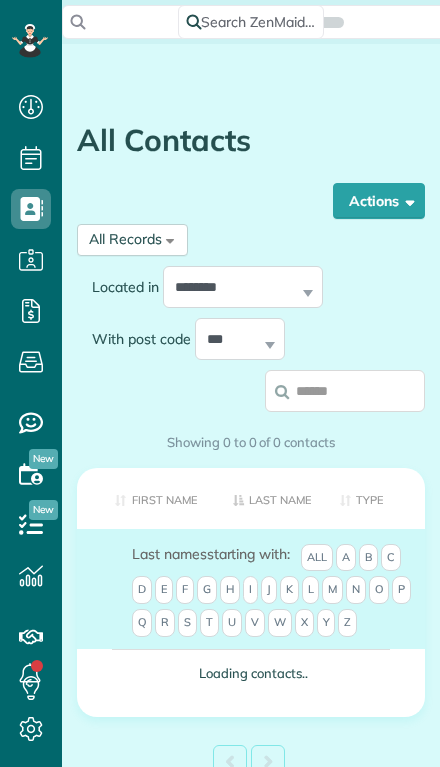 scroll, scrollTop: 0, scrollLeft: 0, axis: both 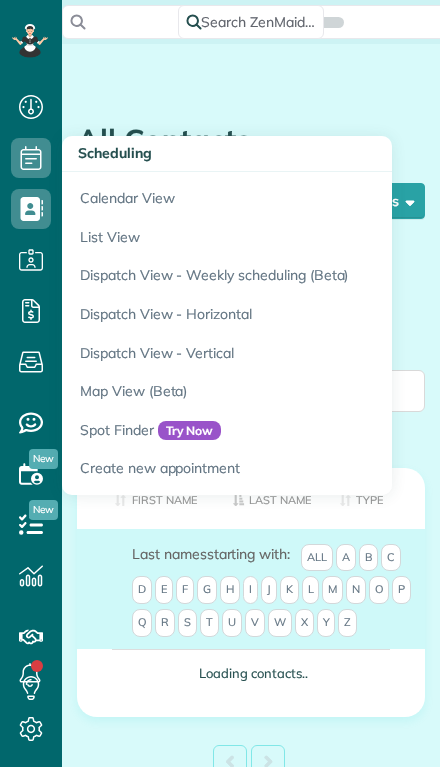 click on "Calendar View" at bounding box center (312, 195) 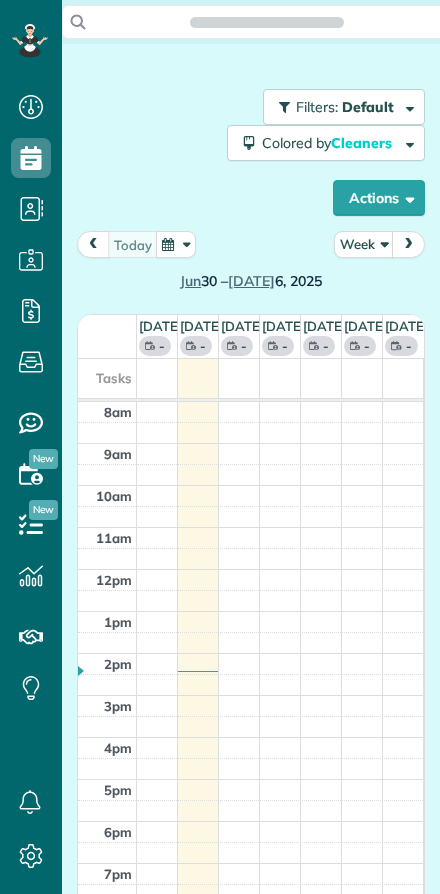 scroll, scrollTop: 0, scrollLeft: 0, axis: both 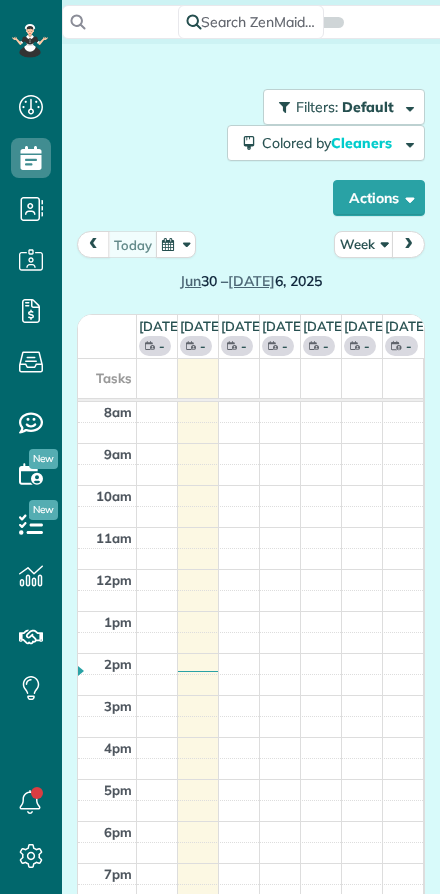 click on "Actions" at bounding box center [379, 198] 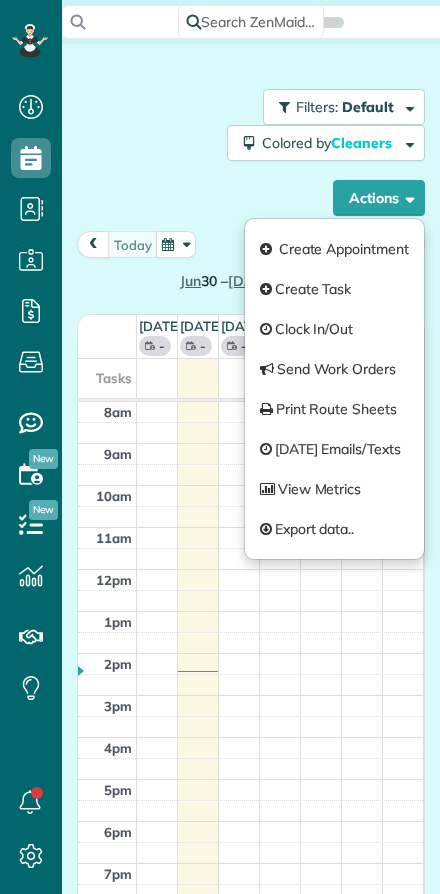 click on "Filters:   Default
Colored by  Cleaners
Color by Cleaner
Color by Team
Color by Status
Color by Recurrence
Color by Paid/Unpaid
Filters  Default
Schedule Changes
Actions
Create Appointment
Create Task
Clock In/Out
Send Work Orders
Print Route Sheets
[DATE] Emails/Texts
View Metrics
Export data.." at bounding box center (251, 152) 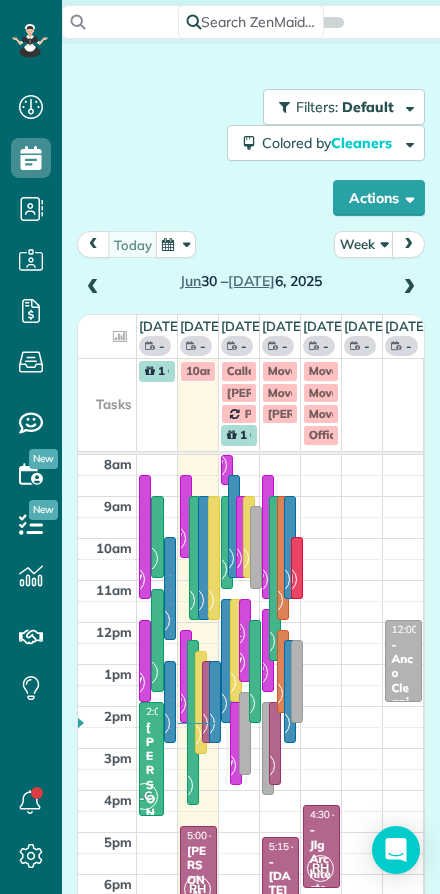 click on "Week" at bounding box center [364, 244] 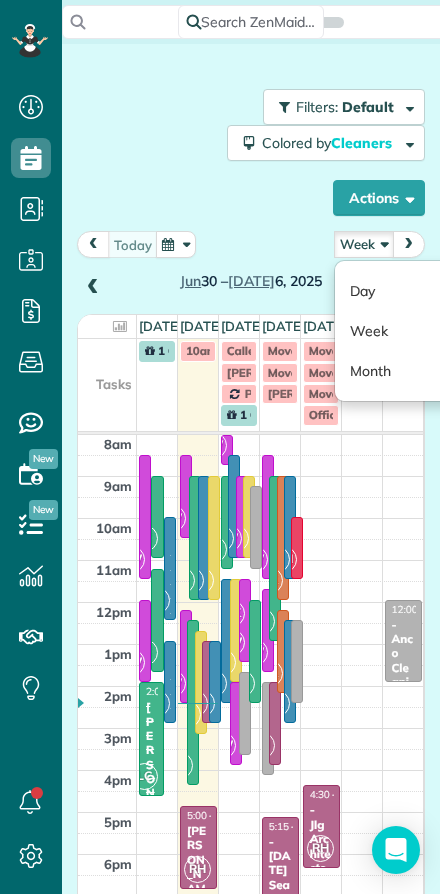 click on "Day" at bounding box center [414, 291] 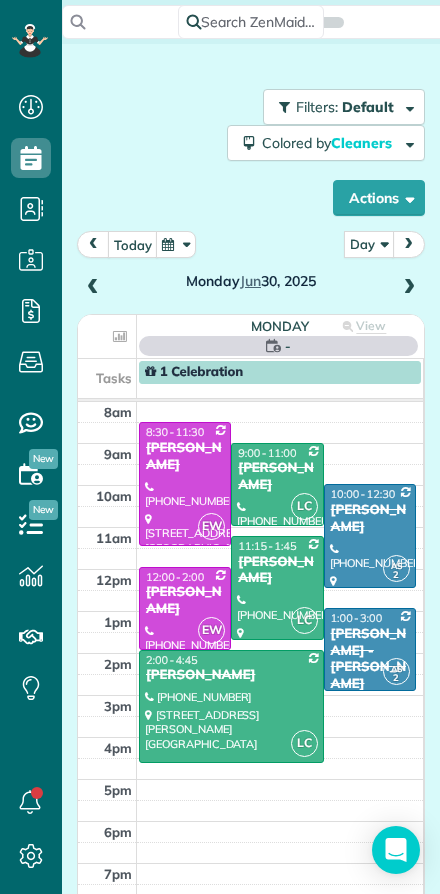 click at bounding box center (409, 288) 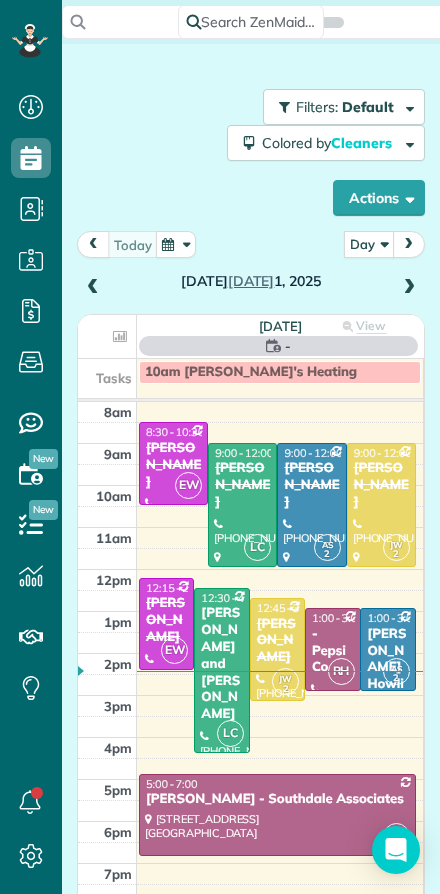 click at bounding box center [409, 288] 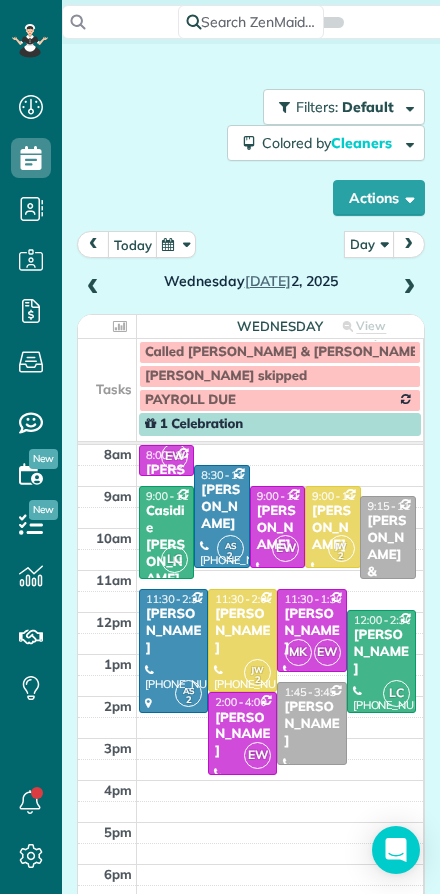 click at bounding box center [93, 288] 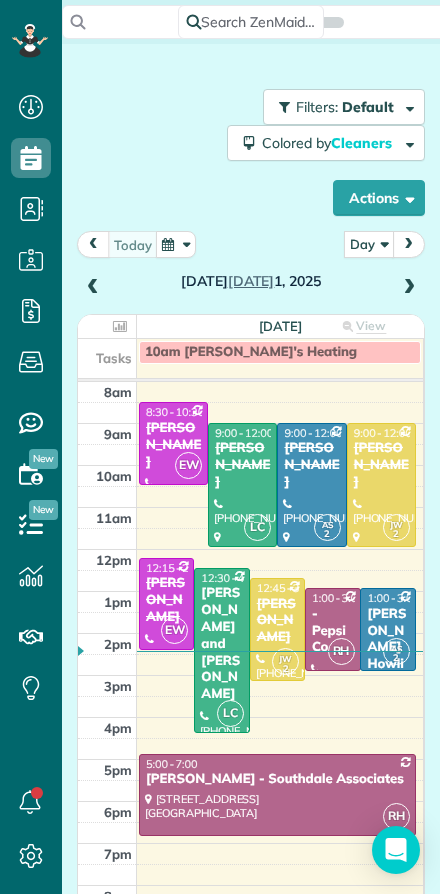 click at bounding box center [93, 288] 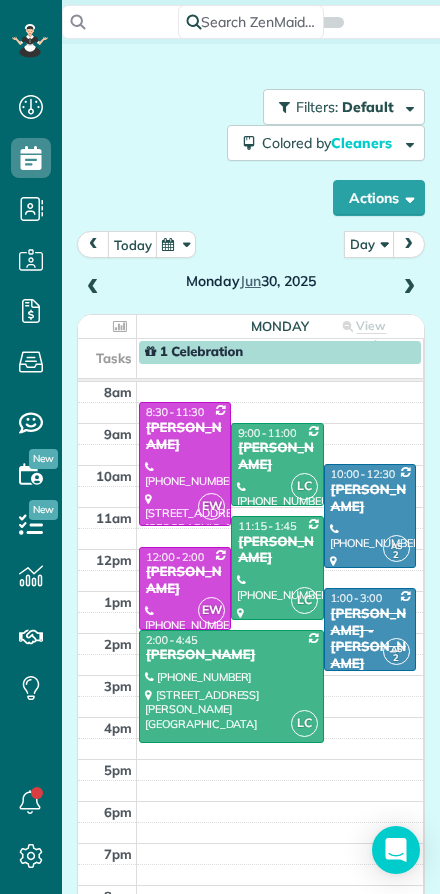 click on "[DATE]   Day Day Week Month [DATE] [DATE]
View week $940.00 16.75  Man Hours 7  Appointments 0% Paid All Assigned Tasks     1 Celebration 8am 9am 10am 11am 12pm 1pm 2pm 3pm 4pm 5pm 6pm 7pm 8pm 9pm EW 8:30 - 11:30 [PERSON_NAME] [PHONE_NUMBER] [STREET_ADDRESS] LC 9:00 - 11:00 [PERSON_NAME] [PHONE_NUMBER] [STREET_ADDRESS] AS 2 10:00 - 12:30 [PERSON_NAME] [PHONE_NUMBER] [STREET_ADDRESS] LC 11:15 - 1:45 [PERSON_NAME] [PHONE_NUMBER] [STREET_ADDRESS] EW 12:00 - 2:00 [PERSON_NAME] (701) 527-[GEOGRAPHIC_DATA][STREET_ADDRESS] AS 2 1:00 - 3:00 [PERSON_NAME] - [PERSON_NAME] [PHONE_NUMBER] [STREET_ADDRESS] LC 2:00 - 4:45 [PERSON_NAME] [PHONE_NUMBER] [STREET_ADDRESS][PERSON_NAME]" at bounding box center (251, 598) 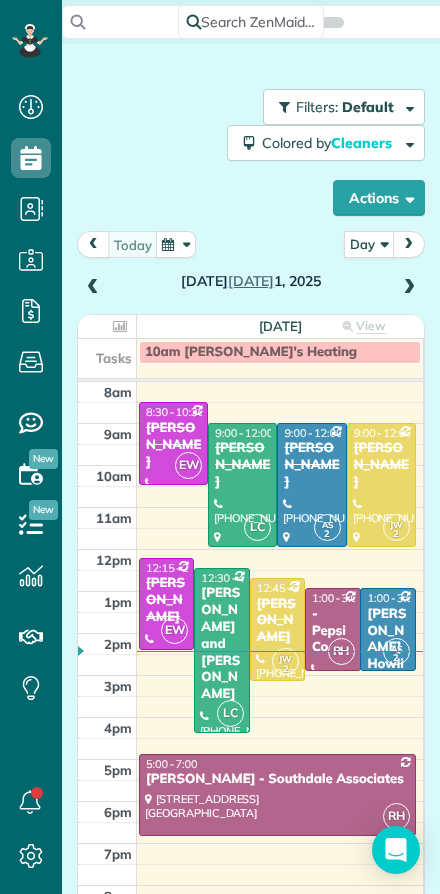 click on "[PERSON_NAME]" at bounding box center (277, 621) 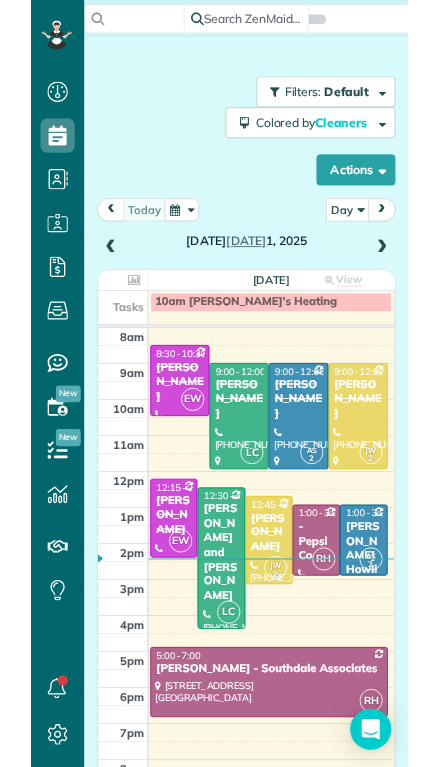 scroll, scrollTop: 44, scrollLeft: 0, axis: vertical 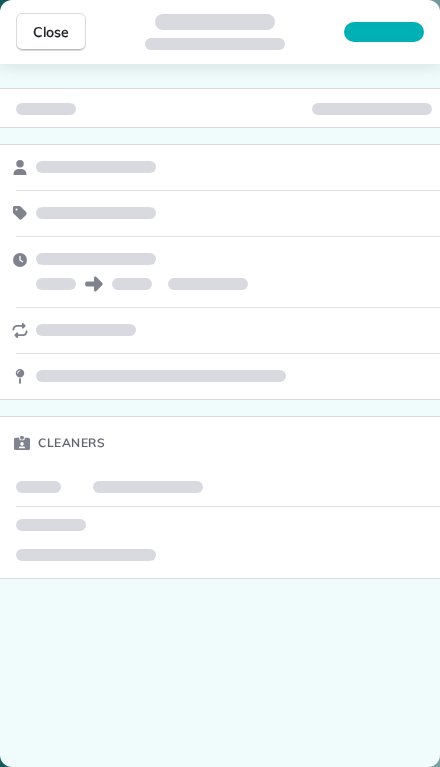 click at bounding box center (220, 487) 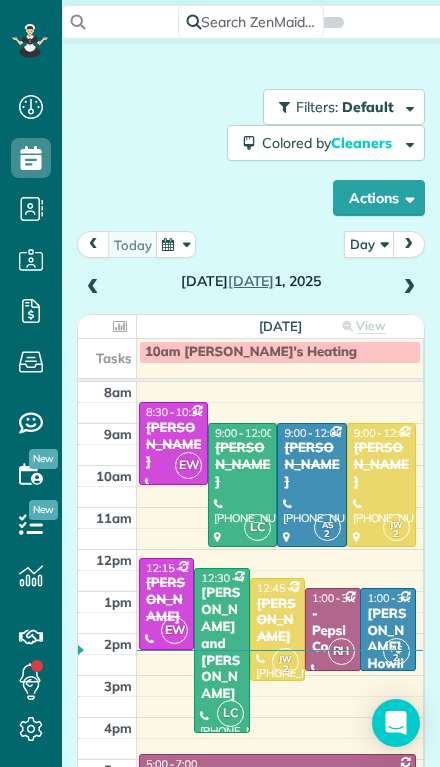 click on "[PERSON_NAME]" at bounding box center [277, 621] 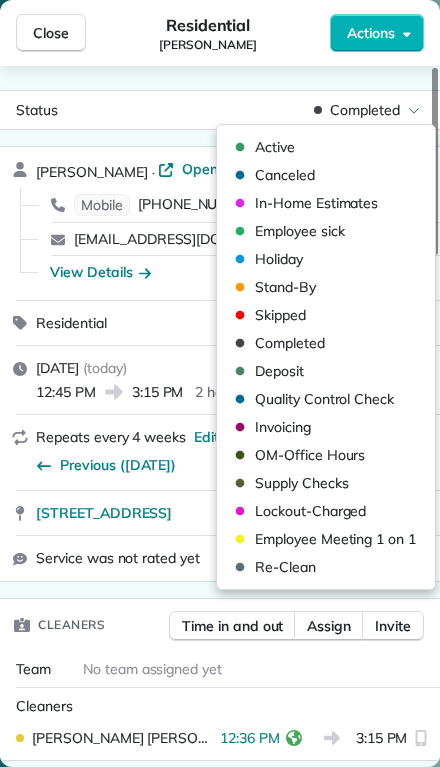 click on "Status Completed [PERSON_NAME] · Open profile Mobile [PHONE_NUMBER] Copy [EMAIL_ADDRESS][DOMAIN_NAME] Copy View Details Residential [DATE] ( [DATE] ) 12:45 PM 3:15 PM 2 hours and 30 minutes Repeats every 4 weeks Edit recurring service Previous ([DATE]) Next ([DATE]) [STREET_ADDRESS] Service was not rated yet Setup ratings Cleaners Time in and out Assign Invite Team No team assigned yet Cleaners [PERSON_NAME] 12:36 PM 3:15 PM Checklist Try Now Keep this appointment up to your standards. Stay on top of every detail, keep your cleaners organised, and your client happy. Assign a checklist Watch a 5 min demo Billing Billing actions Price $135.00 Overcharge $0.00 Discount $0.00 Coupon discount - Primary tax - Secondary tax - Total appointment price $135.00 Tips collected New feature! $0.00 Unpaid Mark as paid Total including tip $135.00 Get paid online in no-time! Send an invoice and reward your cleaners with tips Charge customer credit card Appointment custom fields No - No -" at bounding box center [220, 416] 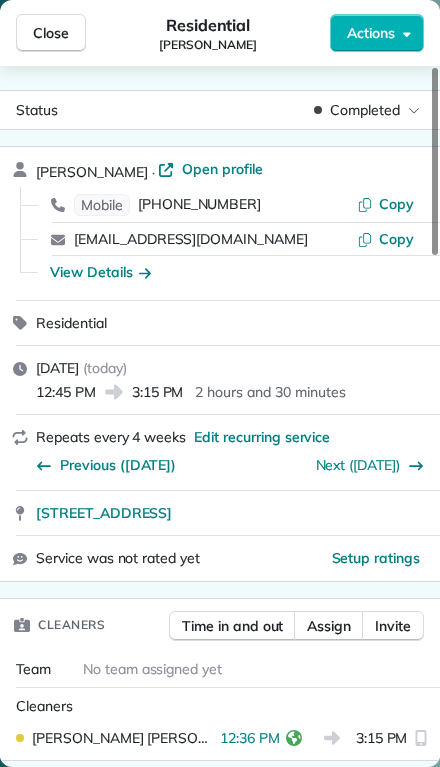 scroll, scrollTop: 0, scrollLeft: 0, axis: both 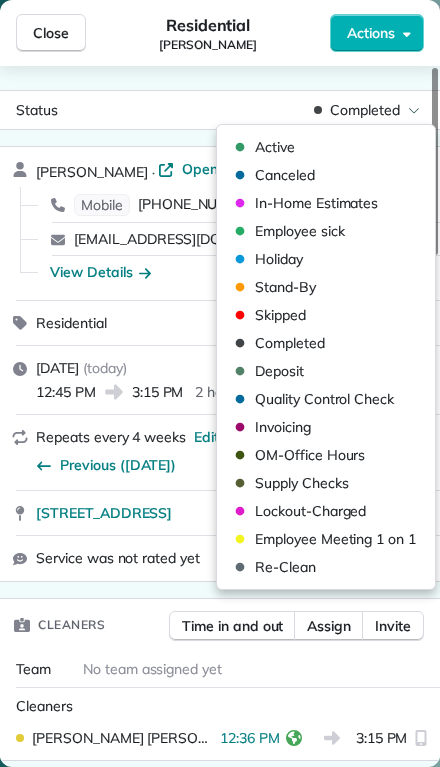 click on "Active" at bounding box center [275, 147] 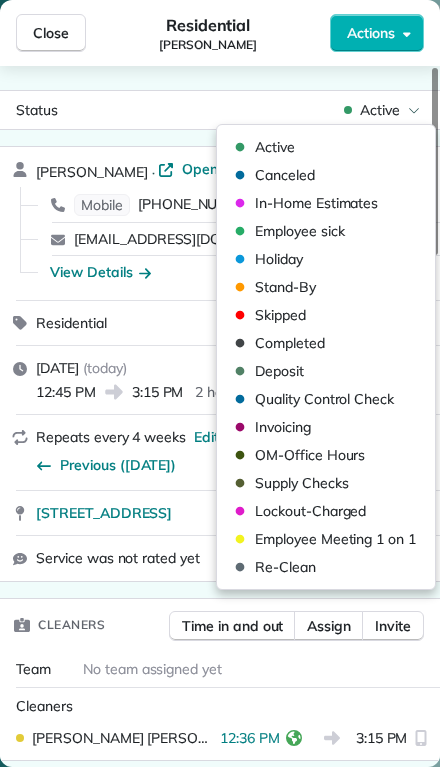 click on "Status Active" at bounding box center [220, 110] 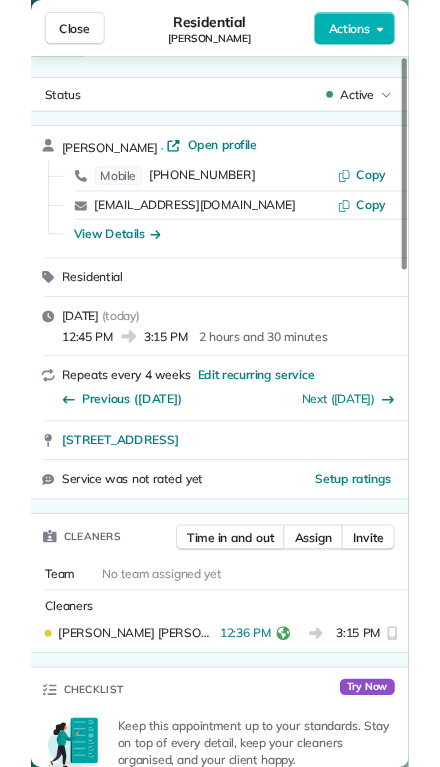 scroll, scrollTop: 894, scrollLeft: 62, axis: both 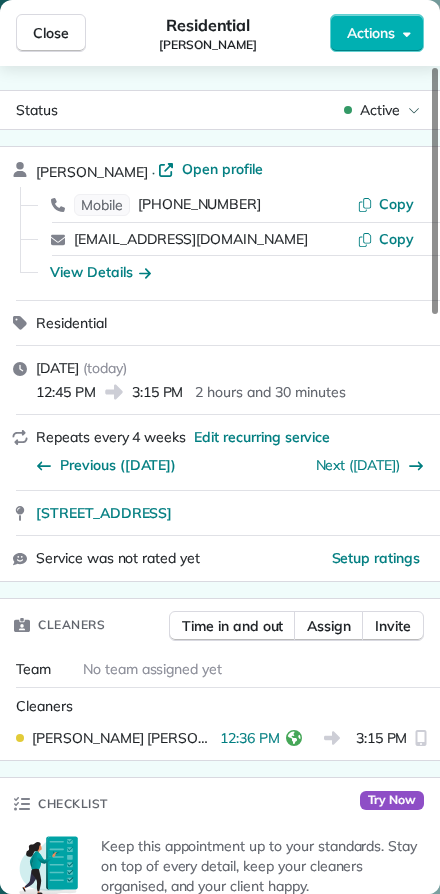 click on "Close" at bounding box center (51, 33) 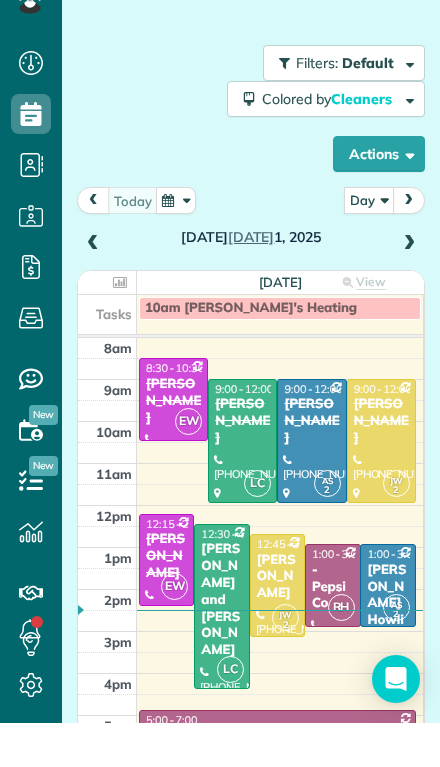 scroll, scrollTop: 44, scrollLeft: 0, axis: vertical 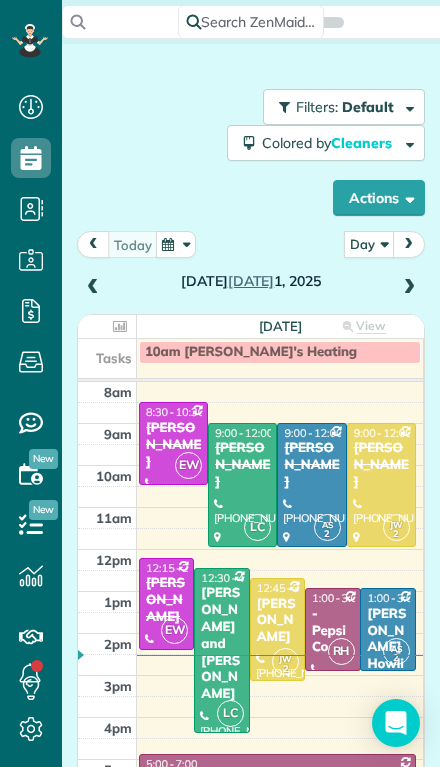 click on "[PERSON_NAME] Howling [PERSON_NAME]" at bounding box center (387, 673) 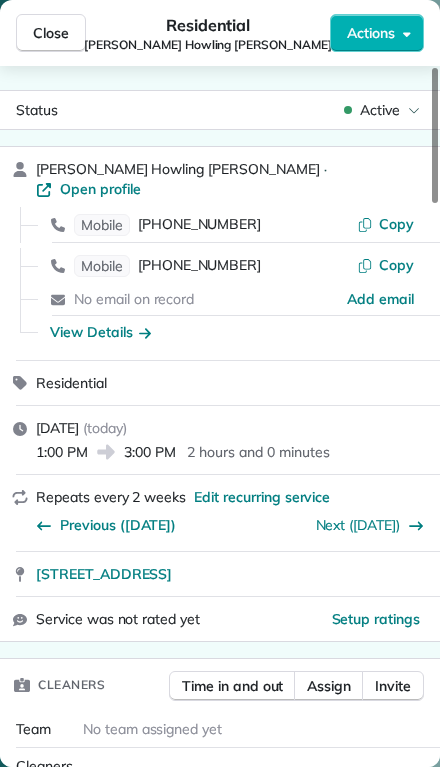 scroll, scrollTop: 0, scrollLeft: 0, axis: both 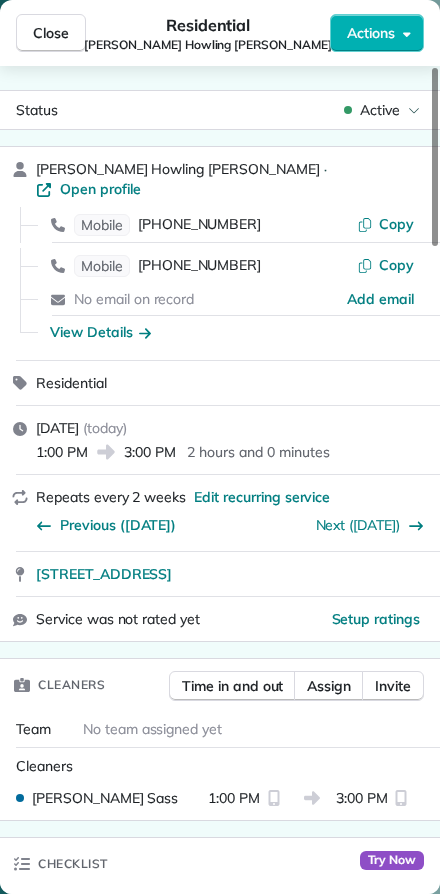 click on "Close" at bounding box center (51, 33) 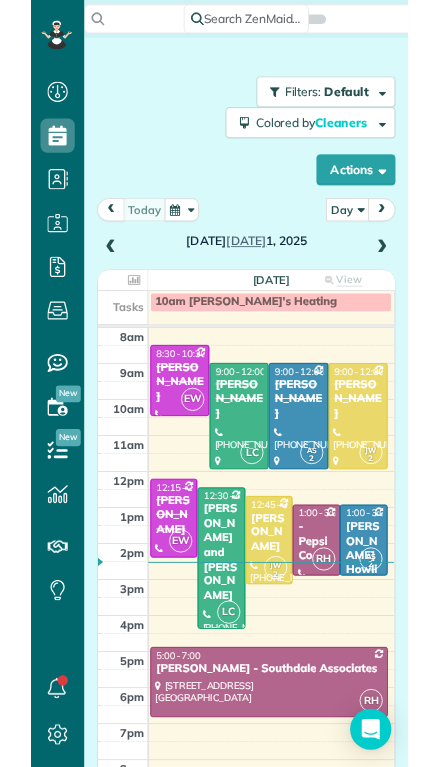 scroll, scrollTop: 44, scrollLeft: 0, axis: vertical 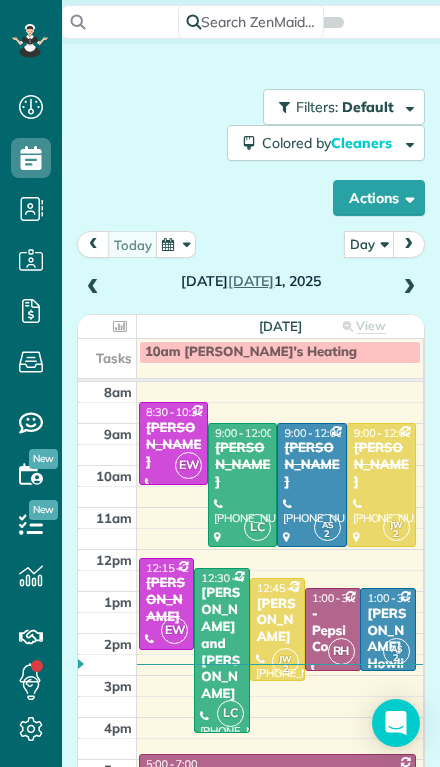 click at bounding box center [409, 288] 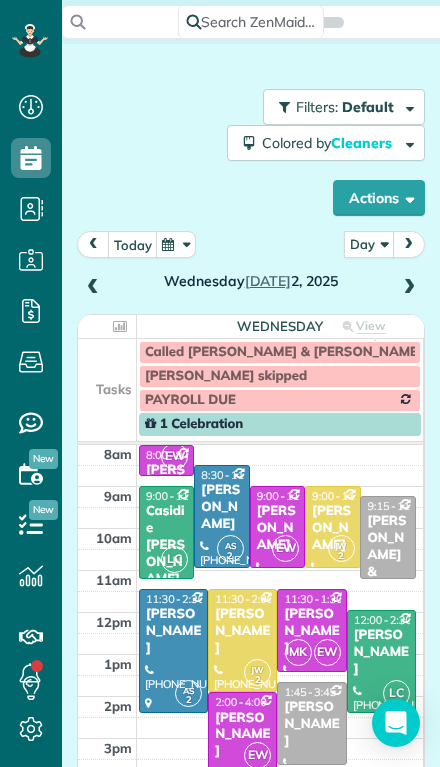 click at bounding box center (409, 288) 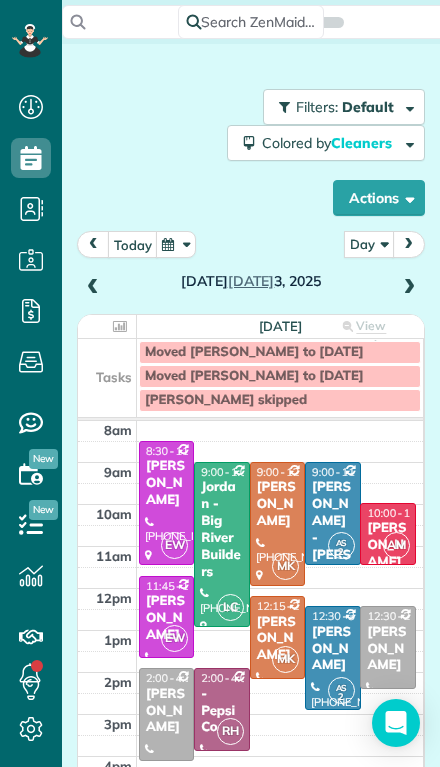 click at bounding box center (409, 288) 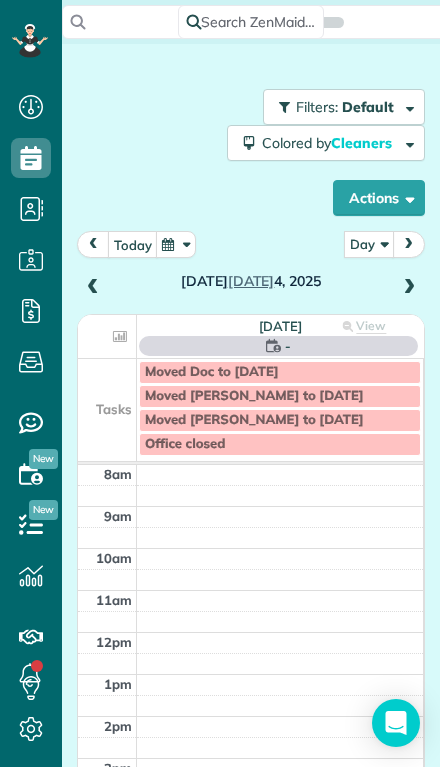 click at bounding box center (93, 288) 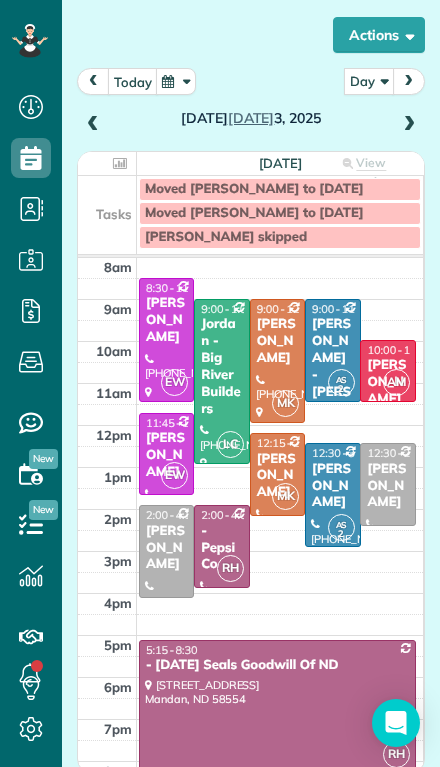 scroll, scrollTop: 133, scrollLeft: 0, axis: vertical 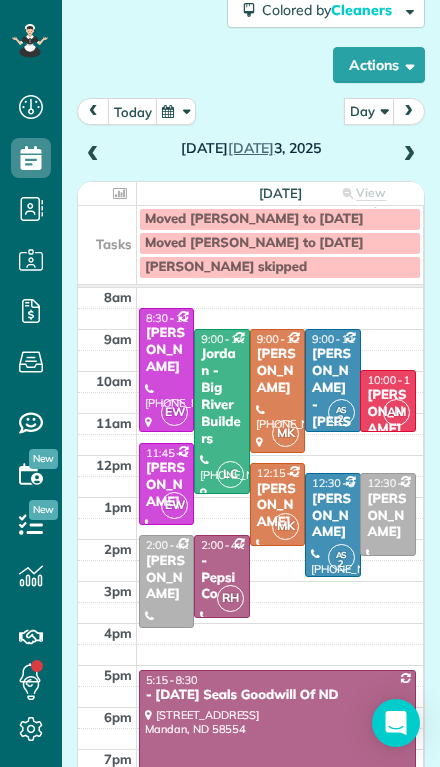 click on "today" at bounding box center (133, 111) 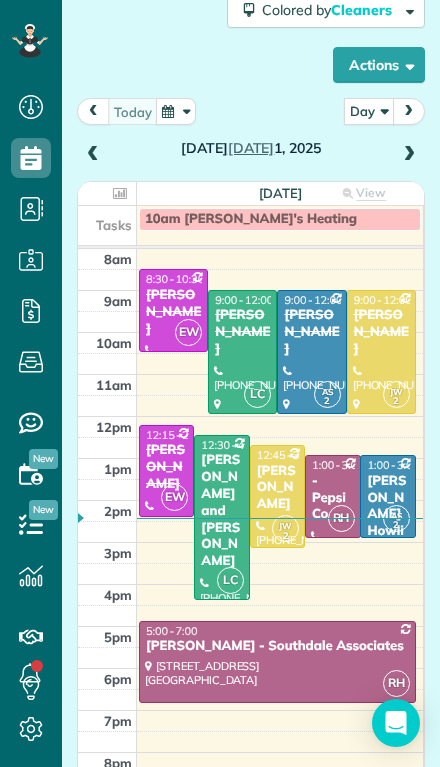 click at bounding box center [409, 155] 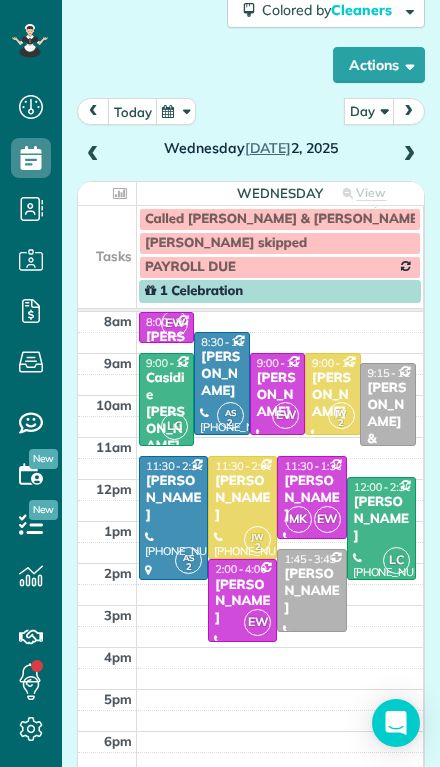 click at bounding box center [409, 155] 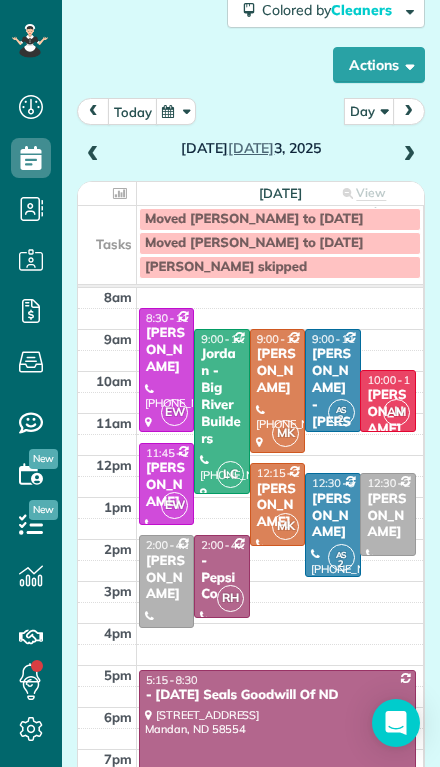 click on "[PERSON_NAME] - [PERSON_NAME]" at bounding box center [332, 405] 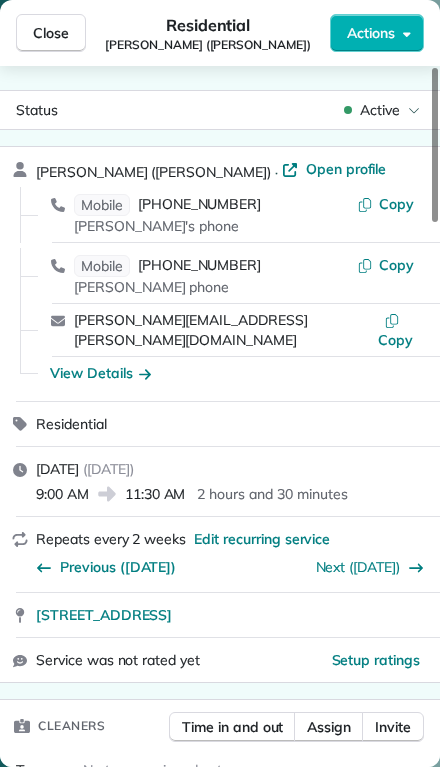 click on "Close" at bounding box center [51, 33] 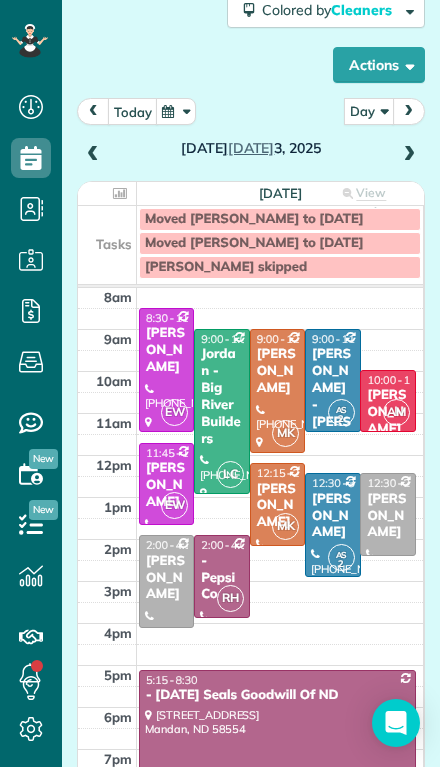 click at bounding box center [277, 391] 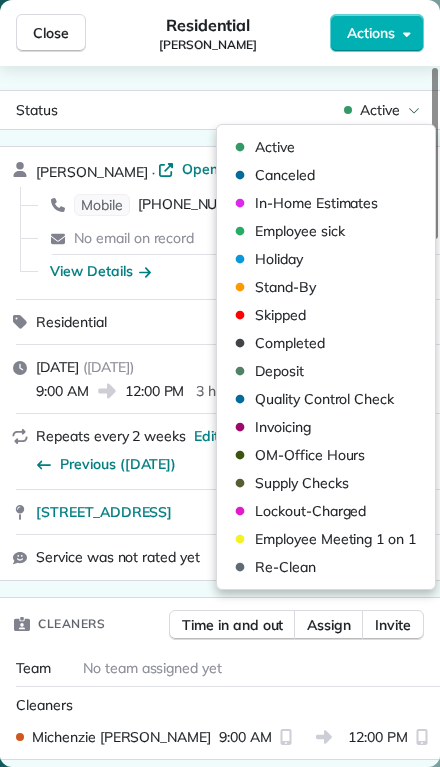 click on "Active" at bounding box center [380, 110] 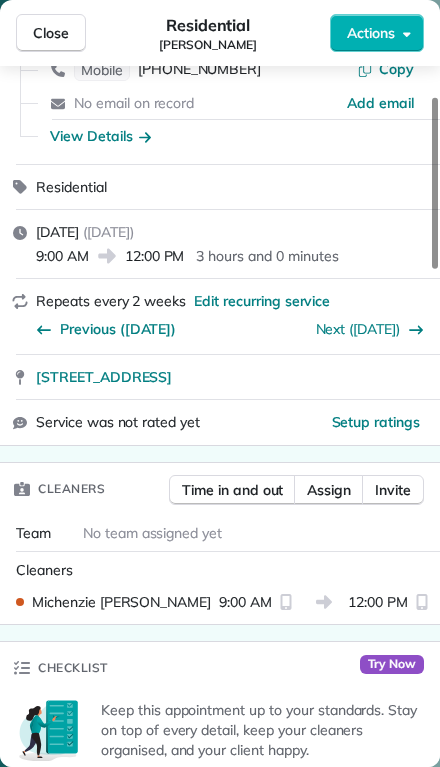 scroll, scrollTop: 136, scrollLeft: 0, axis: vertical 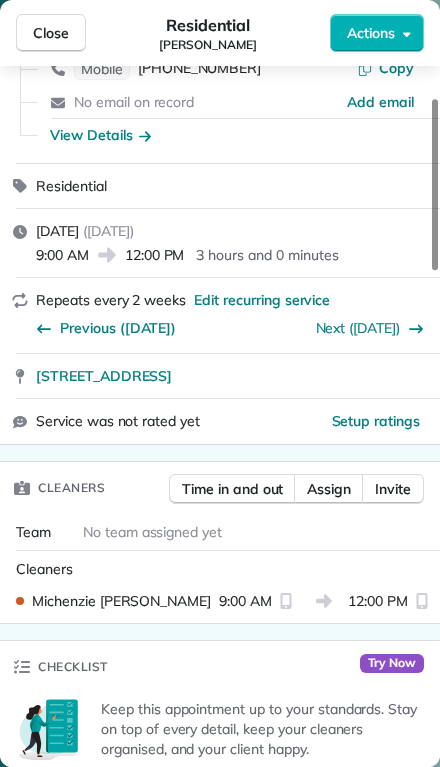 click on "Assign" at bounding box center [329, 489] 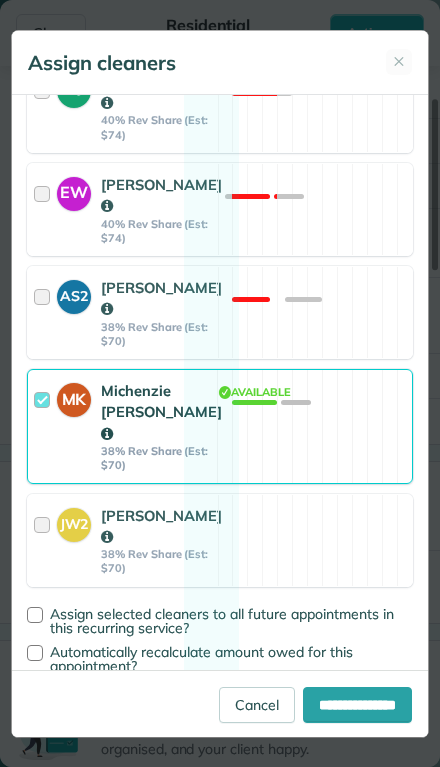 scroll, scrollTop: 598, scrollLeft: 0, axis: vertical 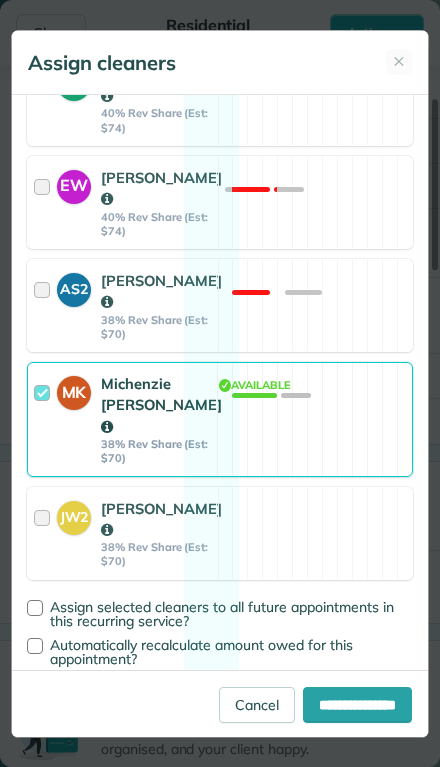 click on "MK" at bounding box center (79, 419) 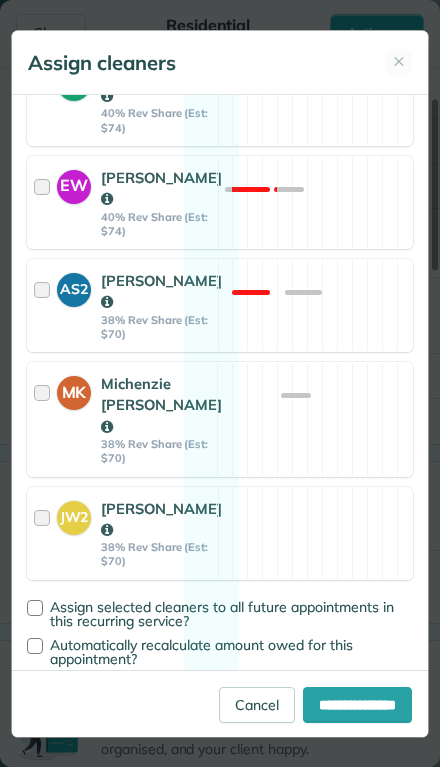 click at bounding box center (107, 530) 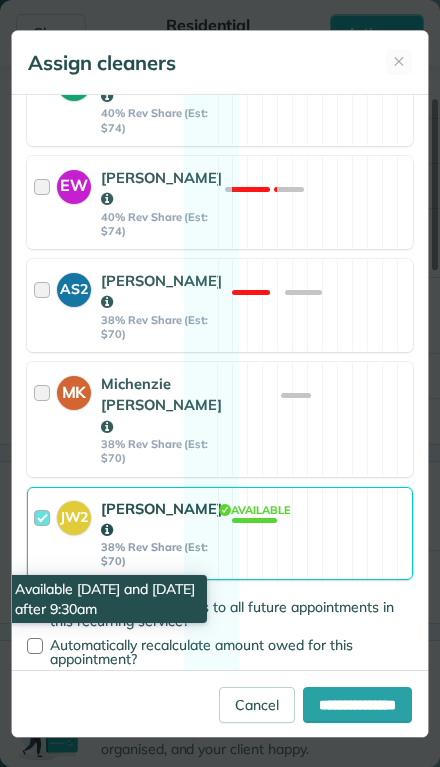 scroll, scrollTop: 0, scrollLeft: 0, axis: both 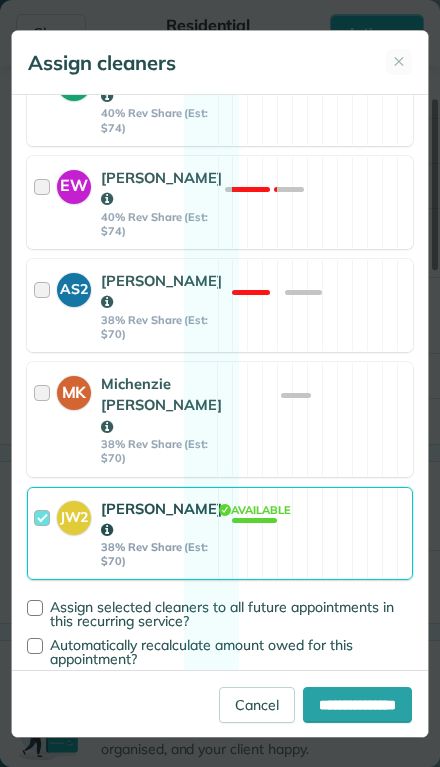 click on "Dashboard
Scheduling
Calendar View
List View
Dispatch View - Weekly scheduling (Beta)" at bounding box center (220, 383) 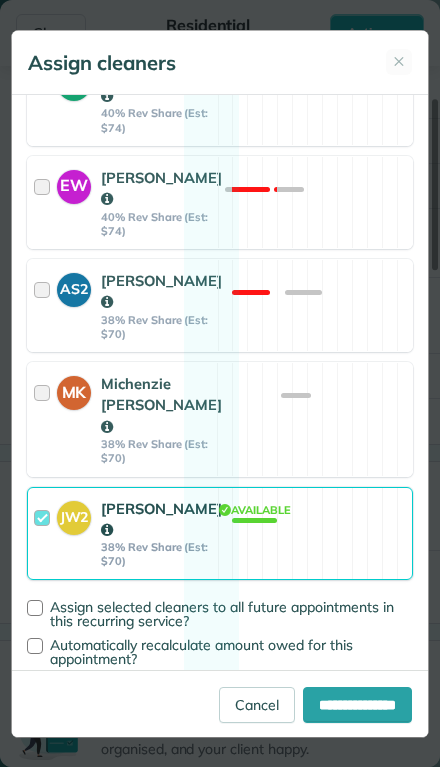 click on "LC
[PERSON_NAME]
40% Rev Share (Est: $74)
Not available" at bounding box center [220, 99] 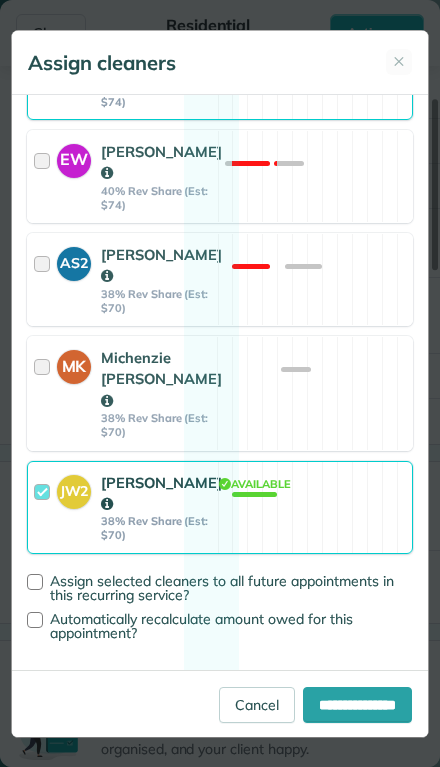 scroll, scrollTop: 692, scrollLeft: 0, axis: vertical 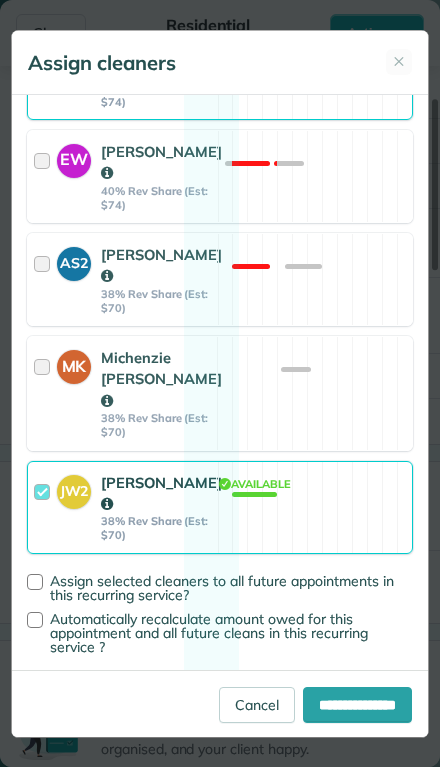 click on "Dashboard
Scheduling
Calendar View
List View
Dispatch View - Weekly scheduling (Beta)" at bounding box center (220, 383) 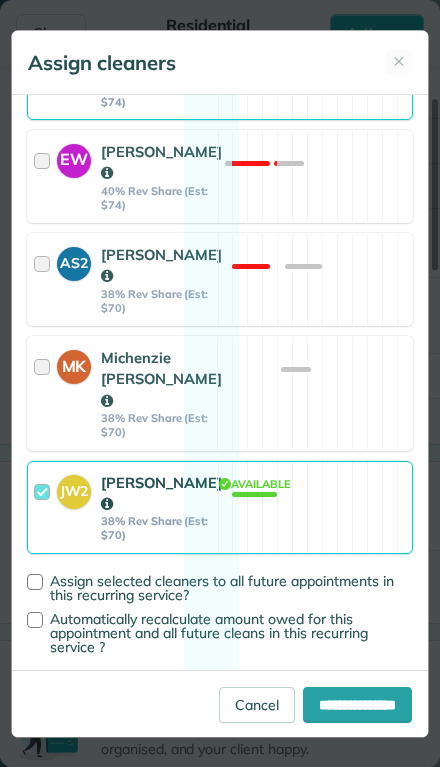 click on "Dashboard
Scheduling
Calendar View
List View
Dispatch View - Weekly scheduling (Beta)" at bounding box center (220, 383) 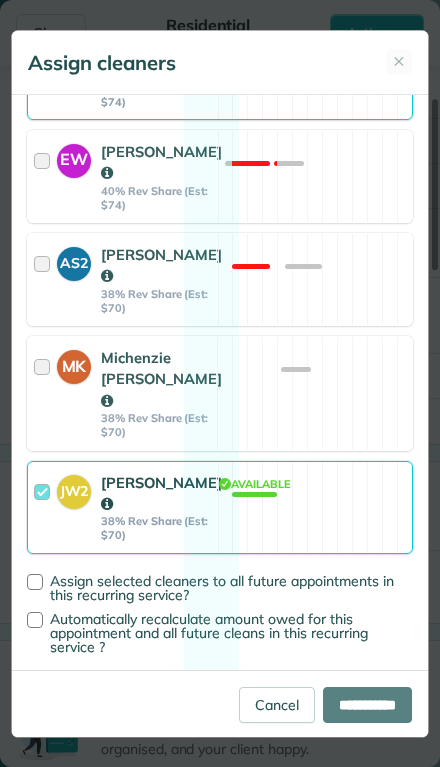 click on "**********" at bounding box center [220, 703] 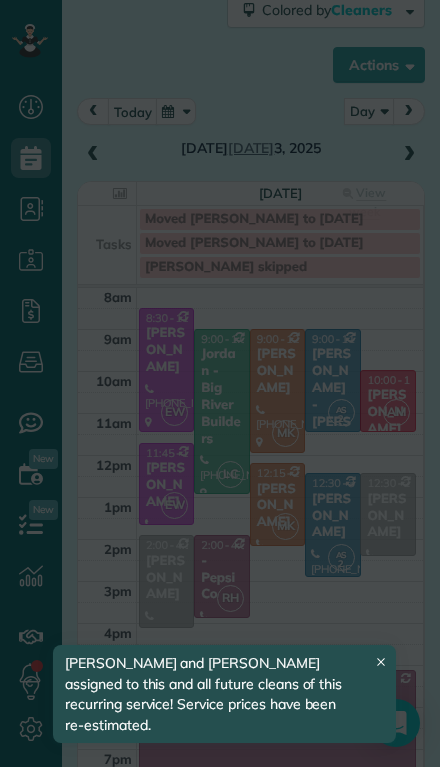 scroll, scrollTop: 0, scrollLeft: 0, axis: both 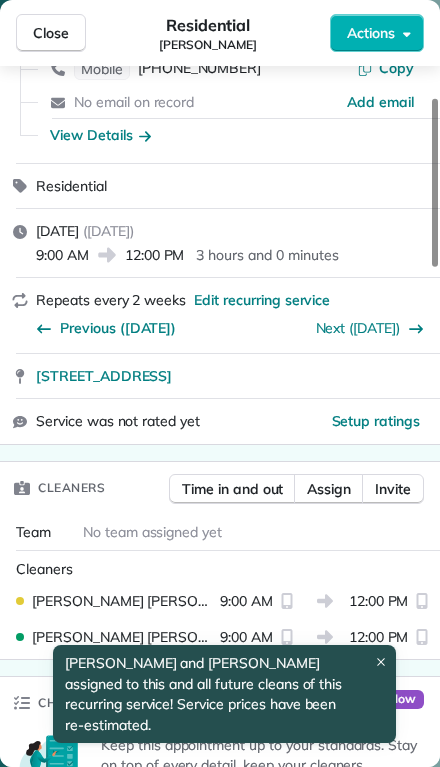 click at bounding box center [40, 69] 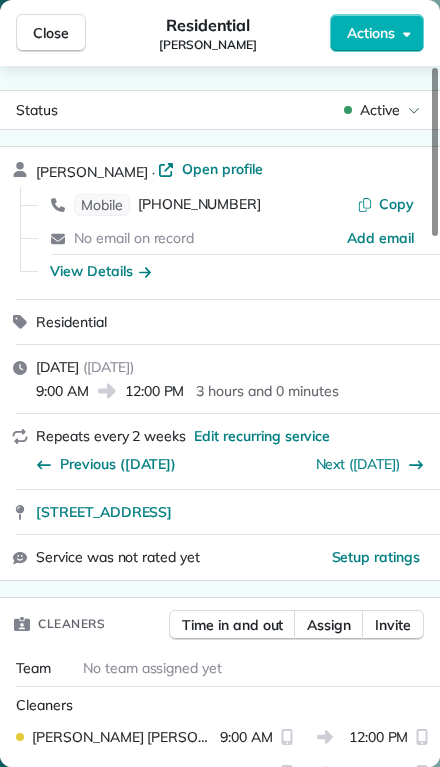 scroll, scrollTop: -1, scrollLeft: 0, axis: vertical 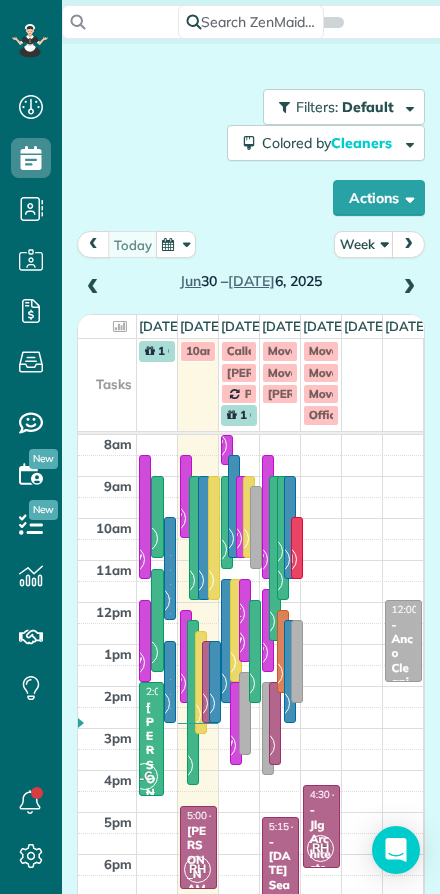 click on "Week" at bounding box center [364, 244] 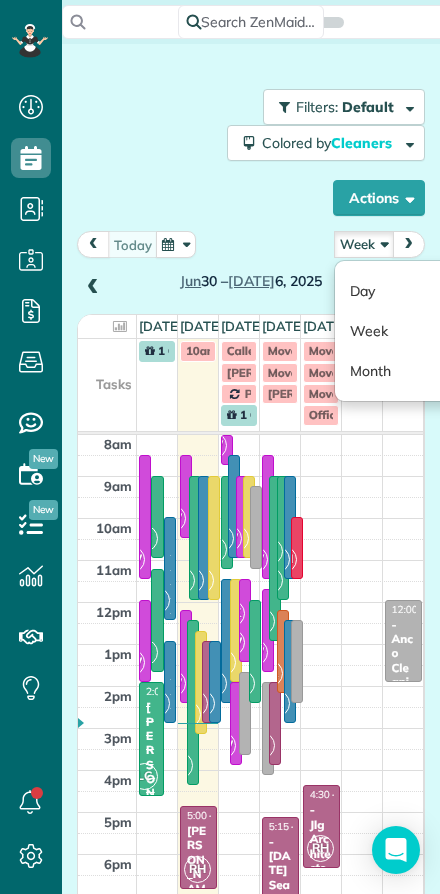 click on "Day" at bounding box center [414, 291] 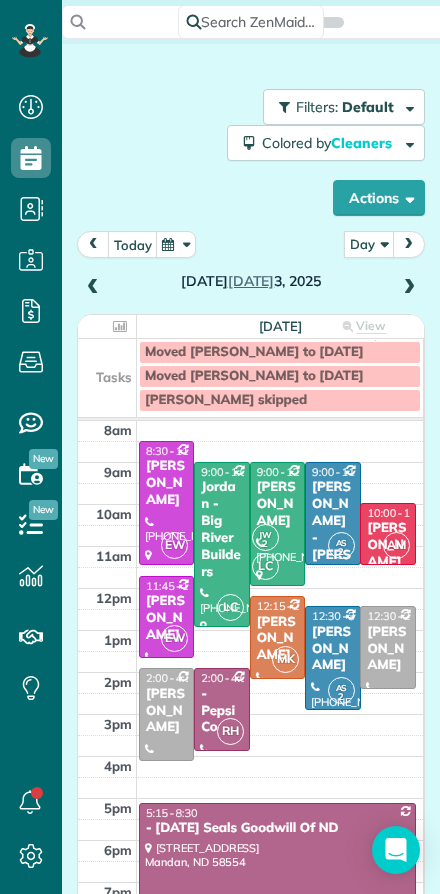 click on "today" at bounding box center [133, 244] 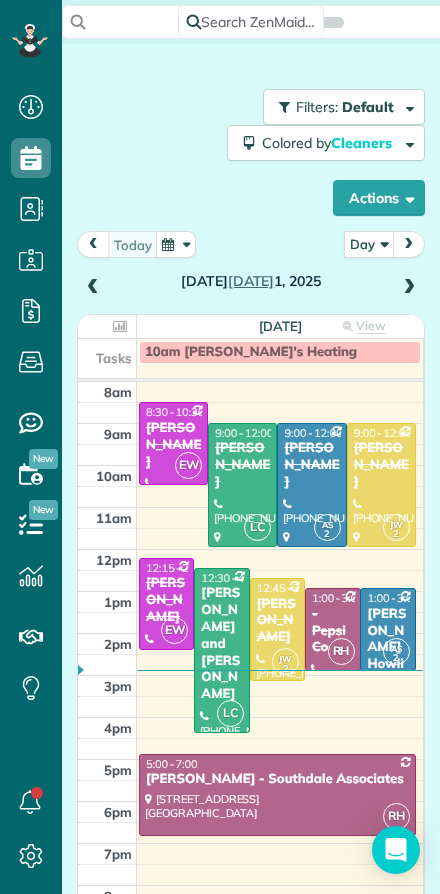 click at bounding box center (93, 244) 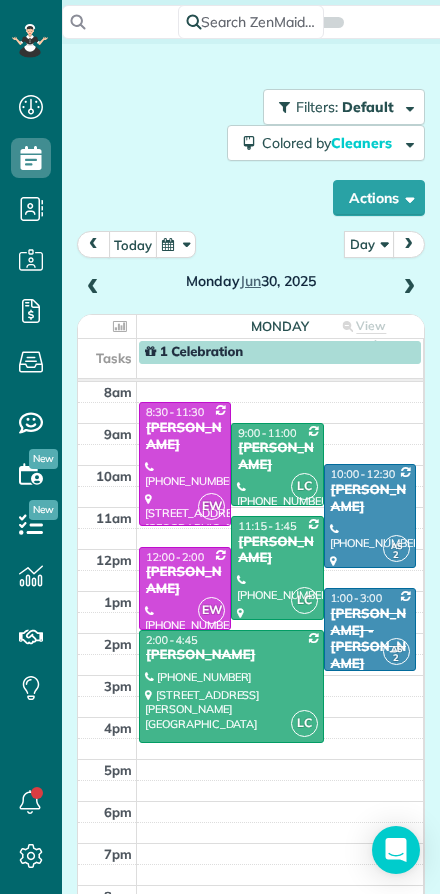 click on "today" at bounding box center [133, 244] 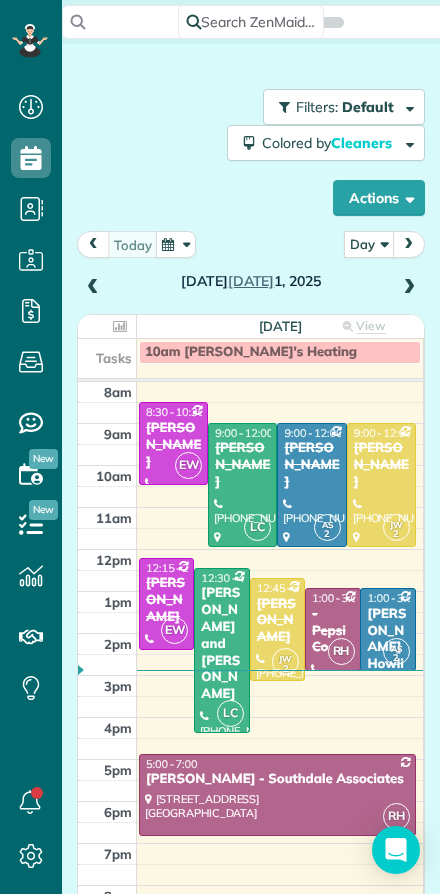 click at bounding box center [409, 288] 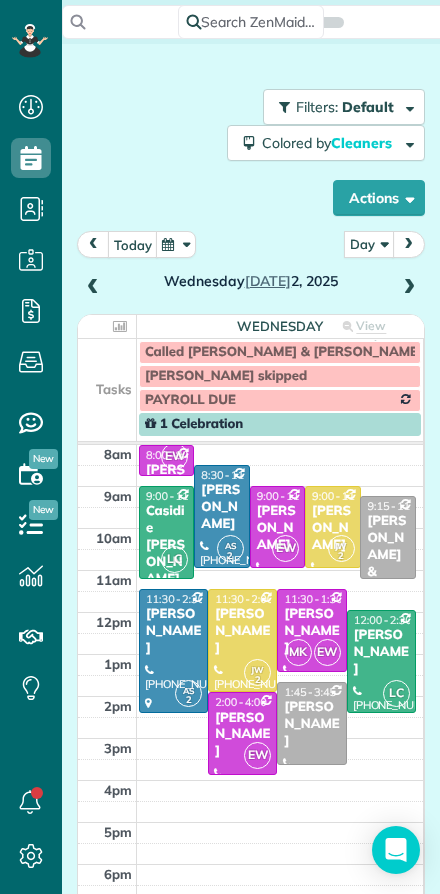 click at bounding box center [409, 288] 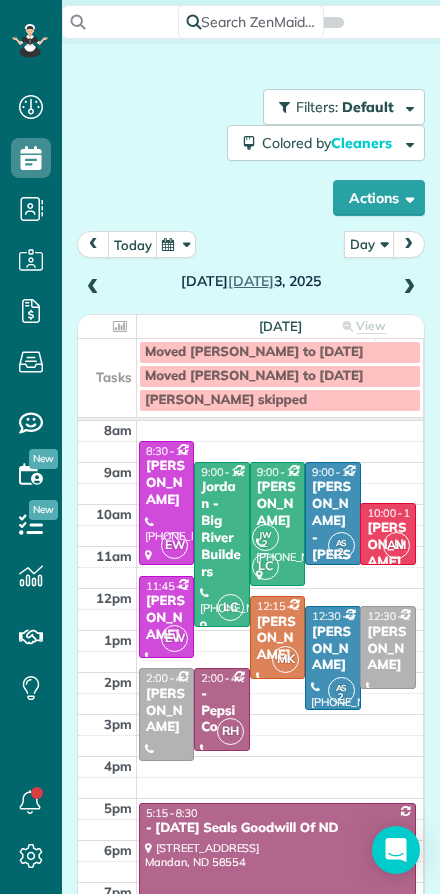 click on "JW" at bounding box center (265, 534) 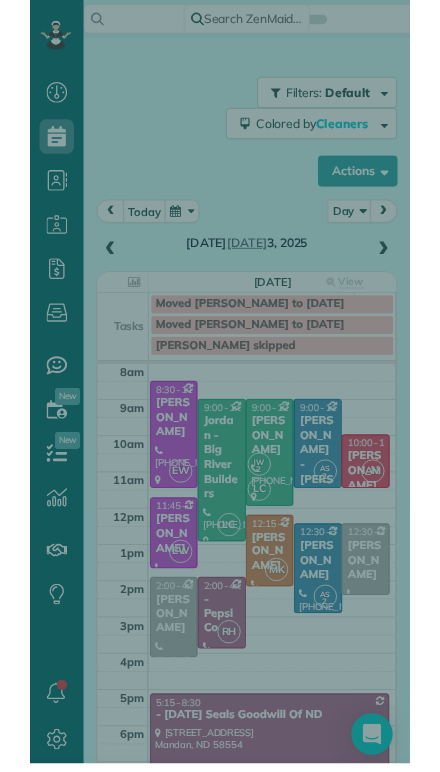 scroll, scrollTop: 816, scrollLeft: 62, axis: both 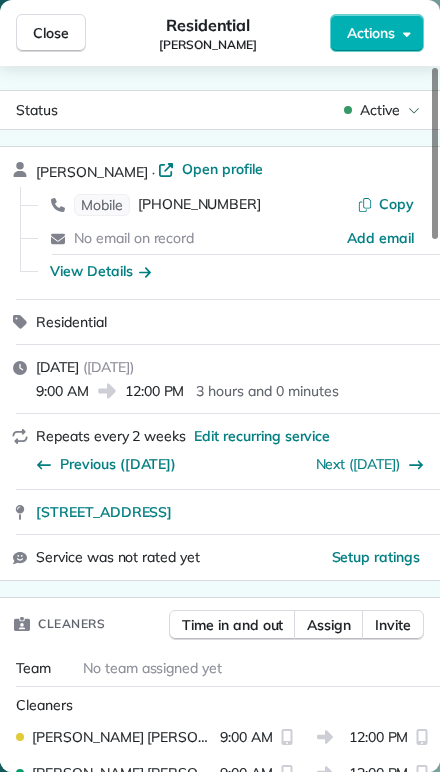 click on "Assign" at bounding box center (329, 625) 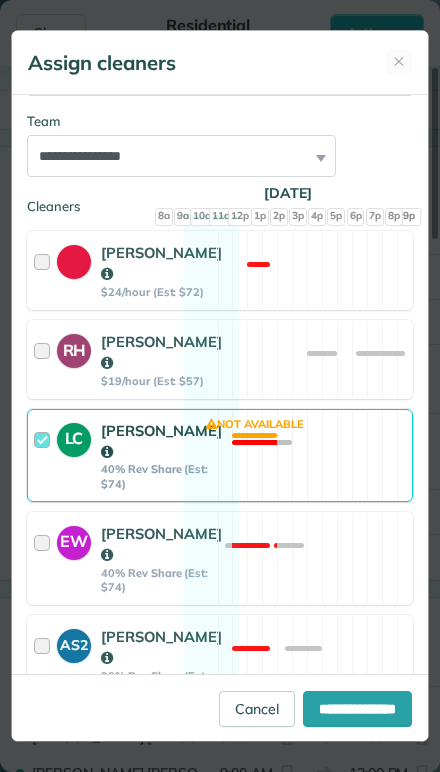 scroll, scrollTop: 252, scrollLeft: 0, axis: vertical 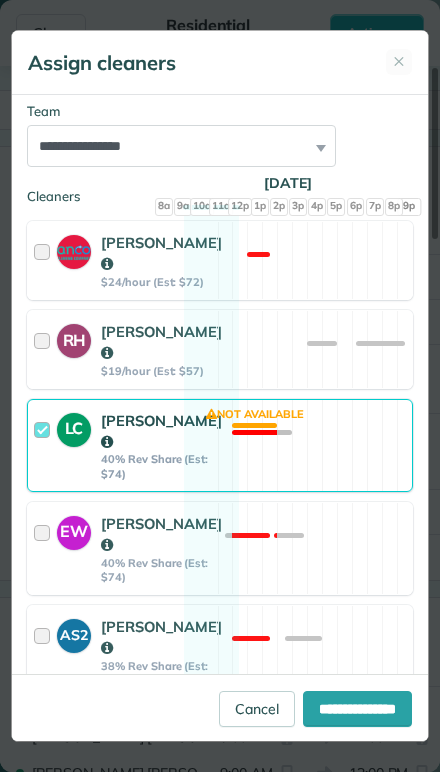 click at bounding box center [45, 445] 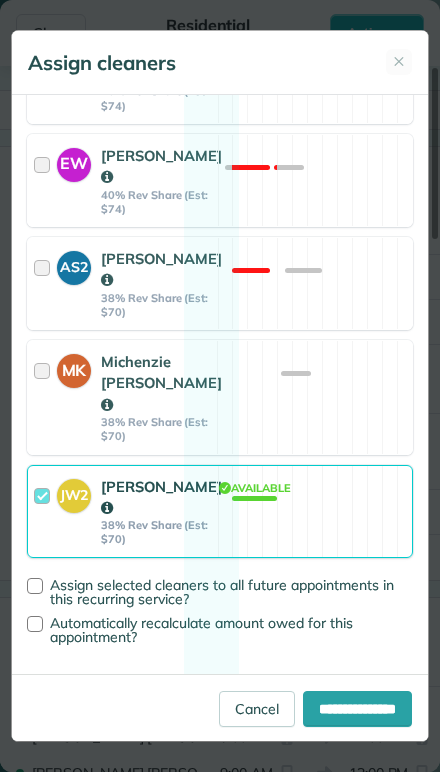 scroll, scrollTop: 678, scrollLeft: 0, axis: vertical 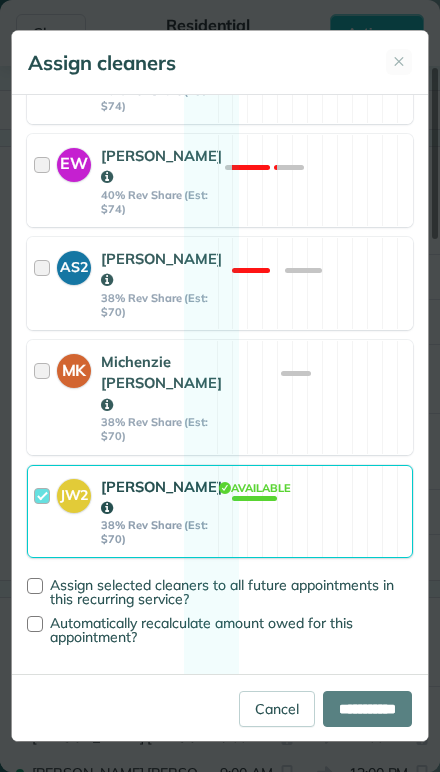 type on "**********" 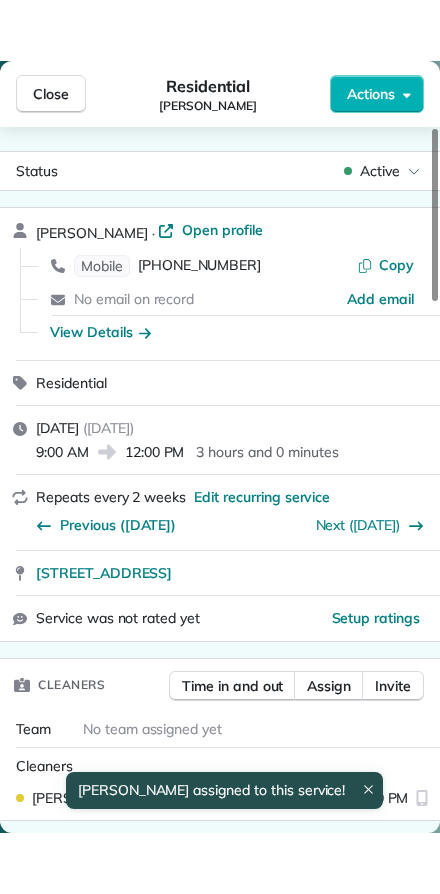 scroll, scrollTop: 0, scrollLeft: 0, axis: both 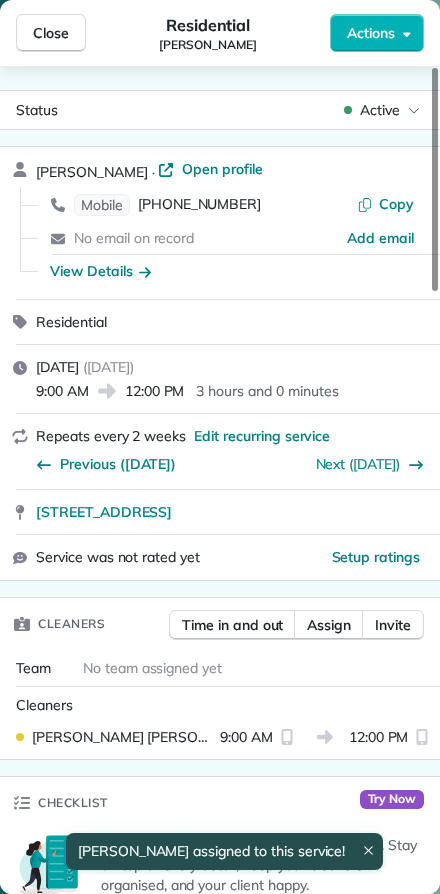 click on "Close" at bounding box center [51, 33] 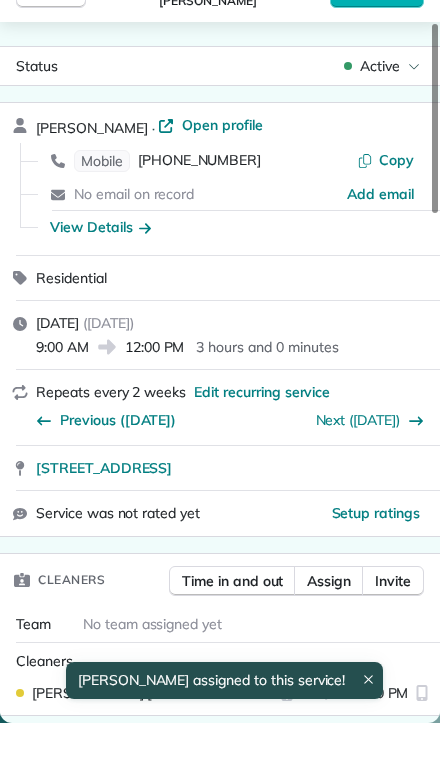 scroll, scrollTop: 44, scrollLeft: 0, axis: vertical 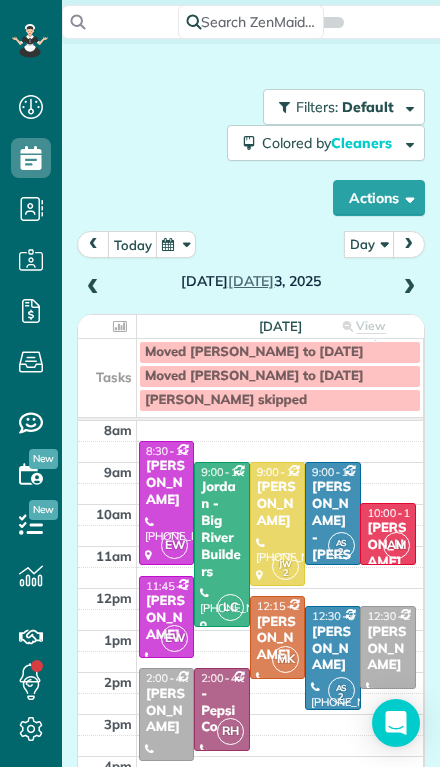click on "[PERSON_NAME]" at bounding box center (277, 639) 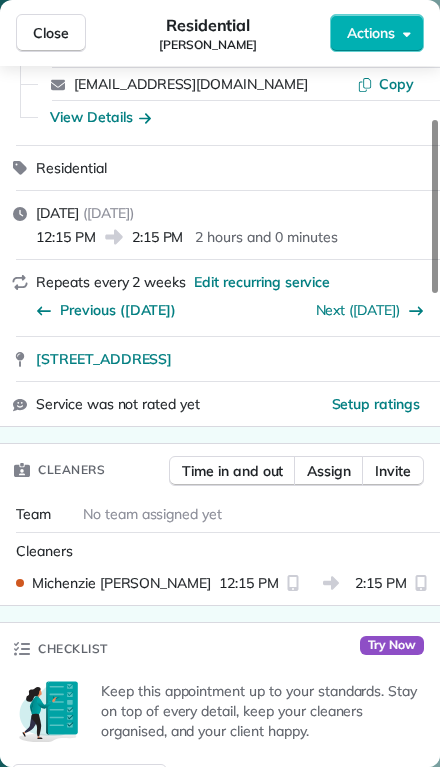 scroll, scrollTop: 229, scrollLeft: 0, axis: vertical 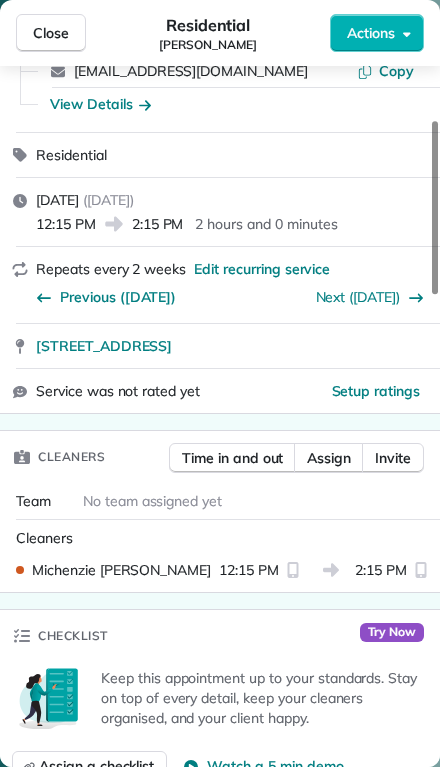 click on "Assign" at bounding box center [329, 458] 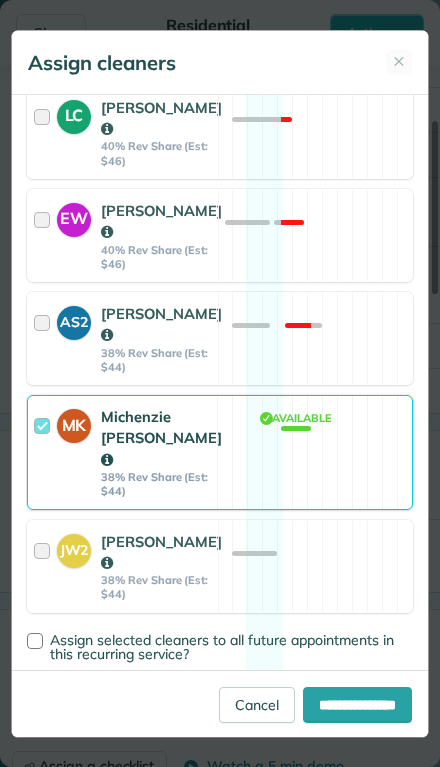 scroll, scrollTop: 566, scrollLeft: 0, axis: vertical 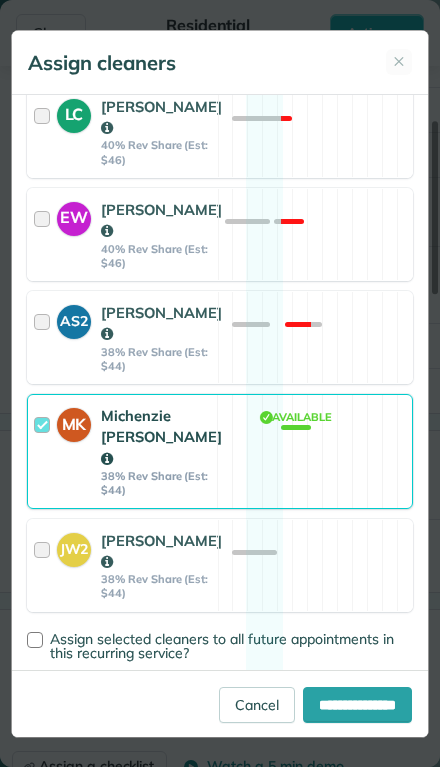 click at bounding box center [45, 451] 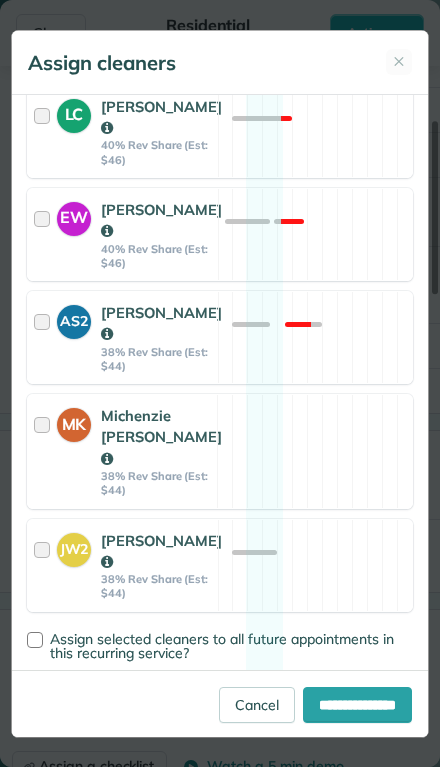 click on "JW2" at bounding box center [79, 565] 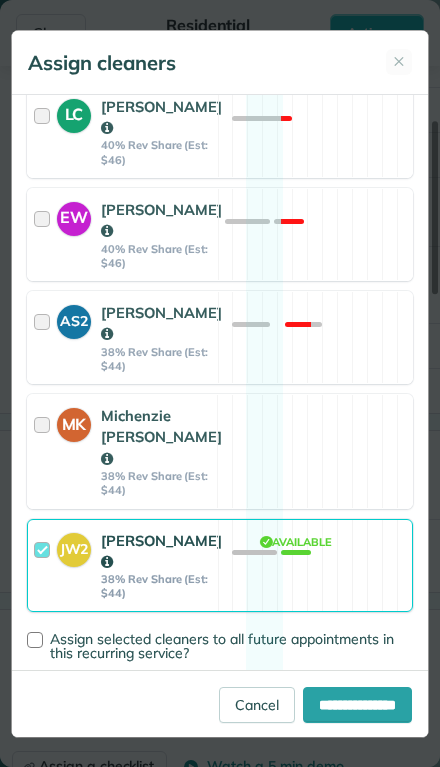 click on "**********" at bounding box center [357, 705] 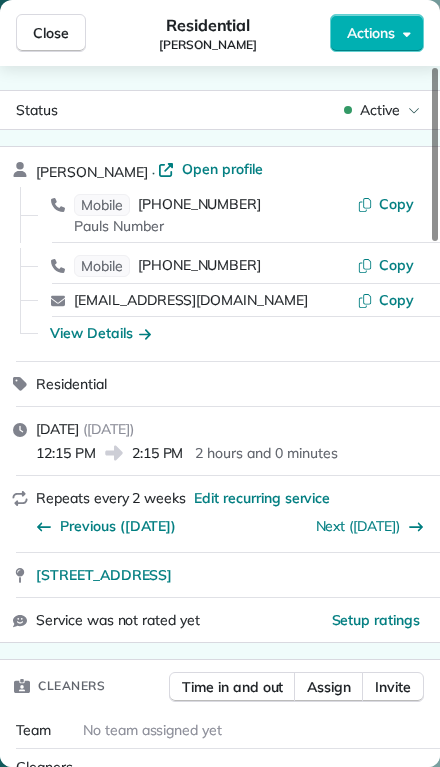 scroll, scrollTop: 0, scrollLeft: 0, axis: both 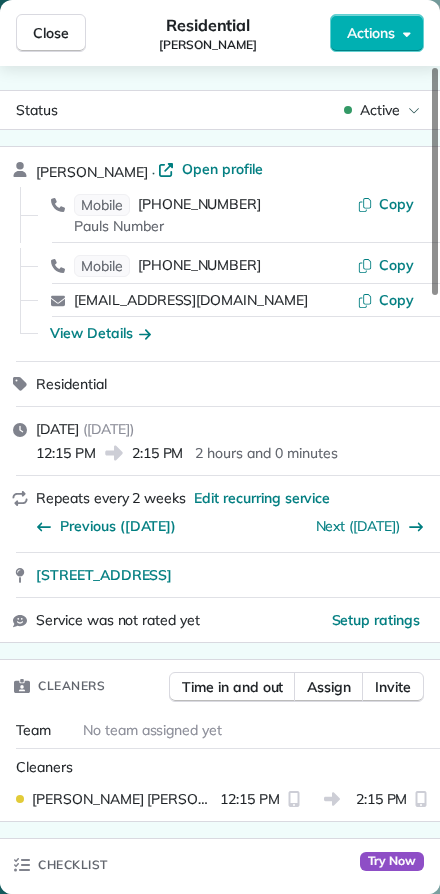 click on "Paul Schroden · Open profile Mobile (320) 241-8736 Pauls Number Copy Mobile (813) 245-6502 Copy prs2014@gmail.com Copy View Details" at bounding box center (220, 254) 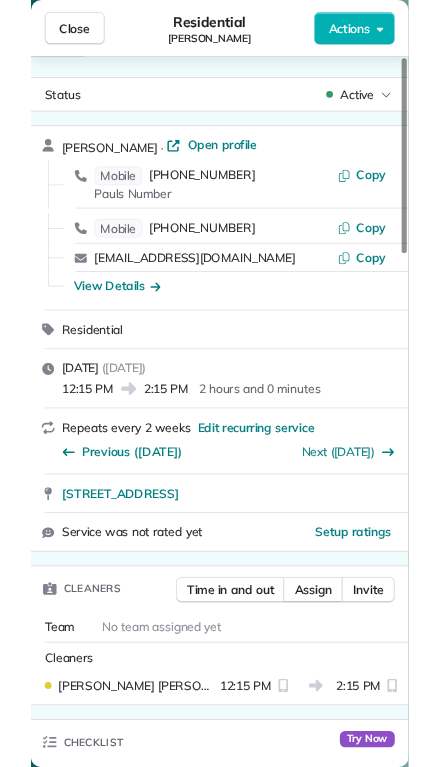 scroll, scrollTop: 0, scrollLeft: 0, axis: both 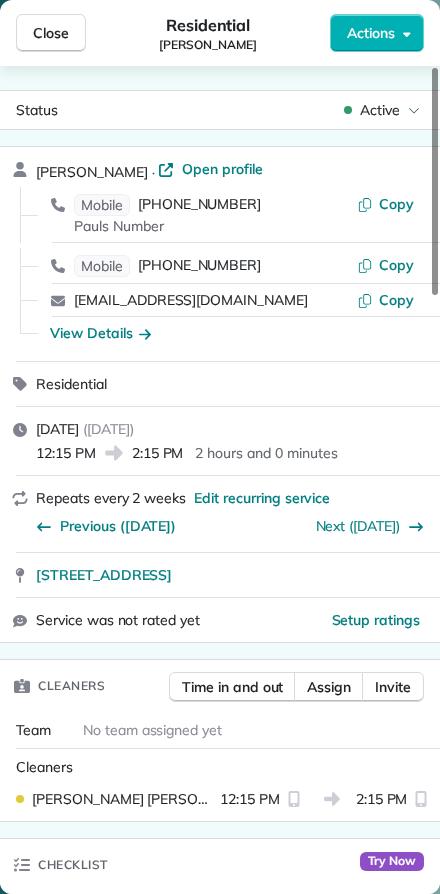 click on "Close" at bounding box center (51, 33) 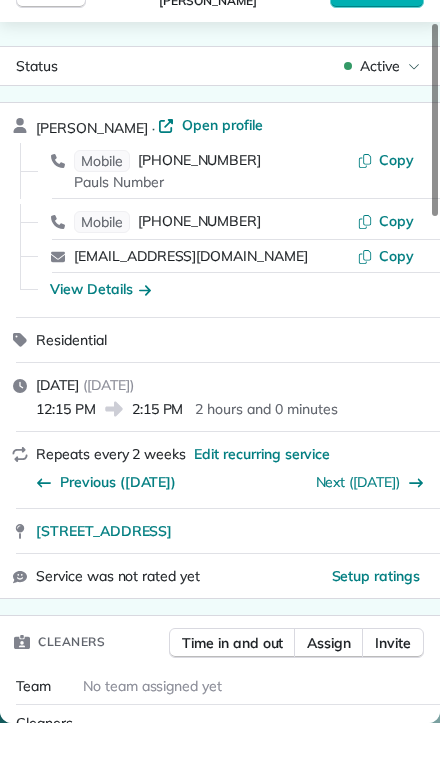 scroll, scrollTop: 44, scrollLeft: 0, axis: vertical 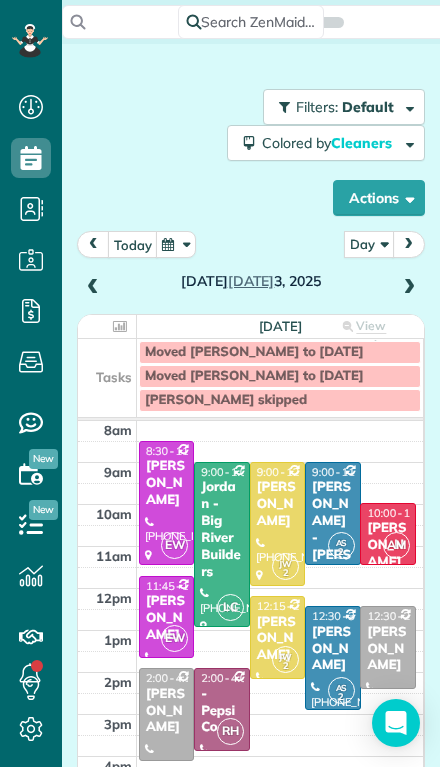 click at bounding box center (93, 288) 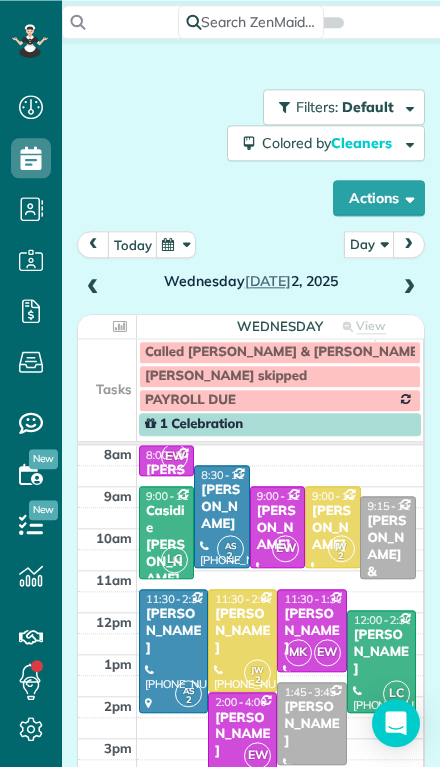 scroll, scrollTop: 0, scrollLeft: 0, axis: both 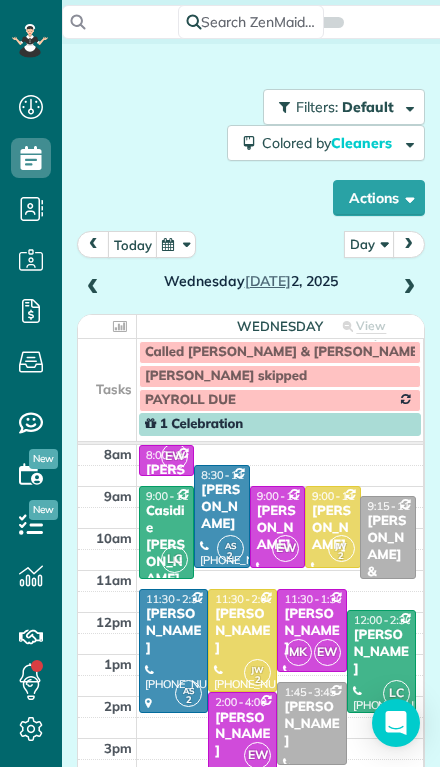 click on "Casidie [PERSON_NAME]" at bounding box center (166, 545) 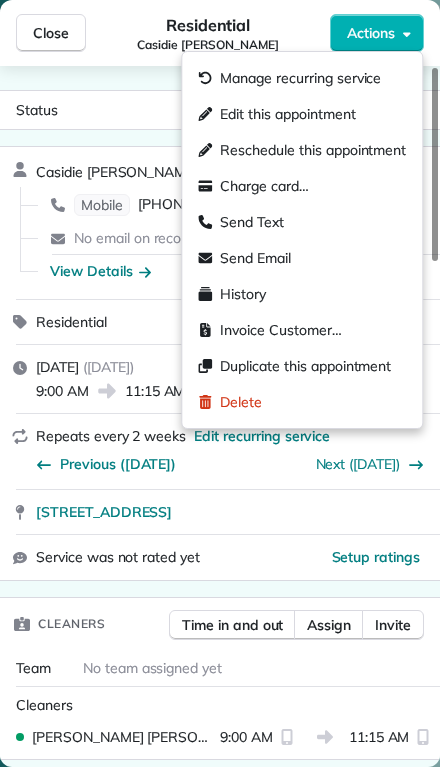 click on "Reschedule this appointment" at bounding box center (302, 150) 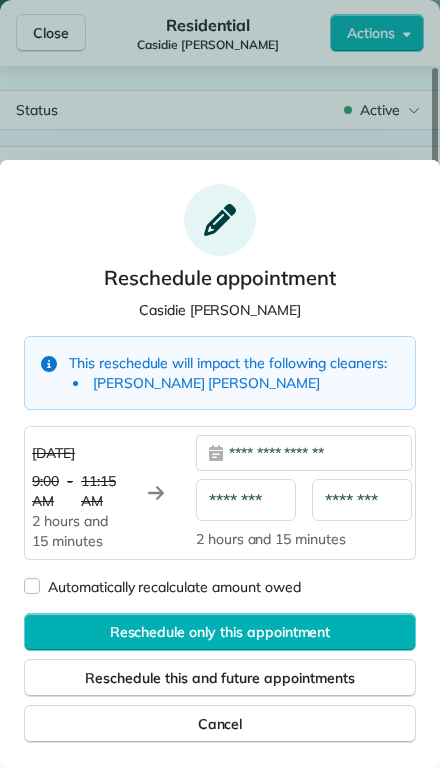 click on "Reschedule only this appointment" at bounding box center (220, 632) 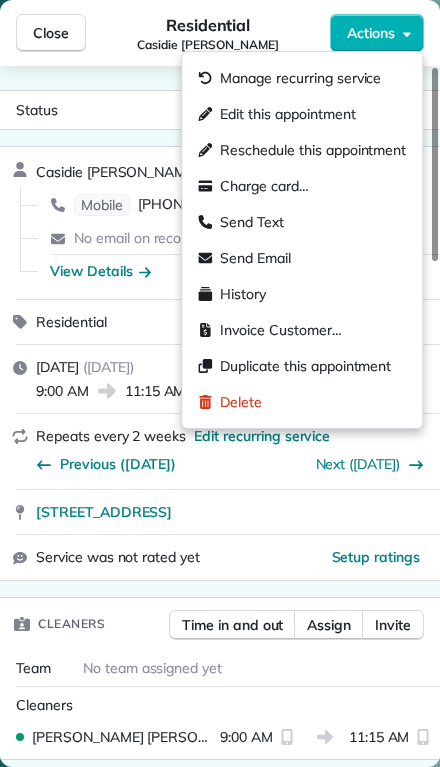 click on "Reschedule this appointment" at bounding box center [302, 150] 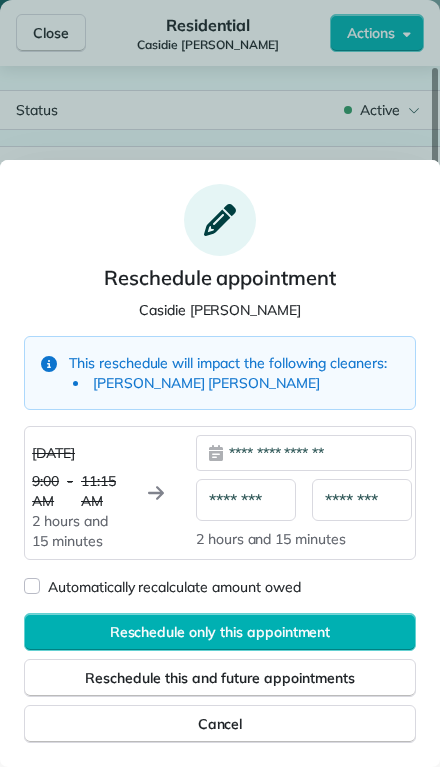 click on "**********" at bounding box center [304, 453] 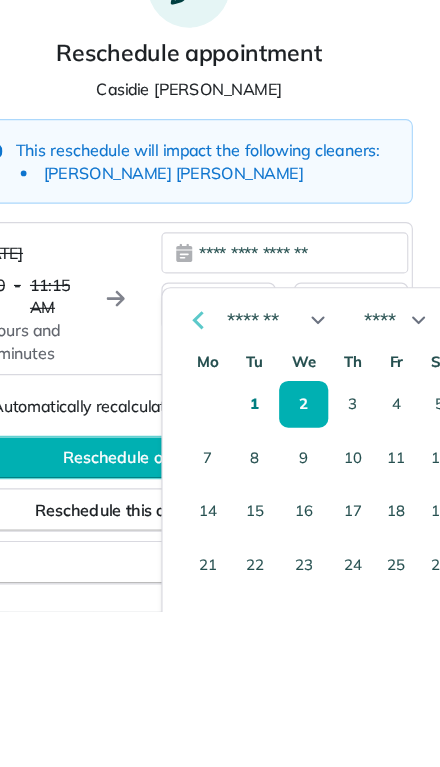 click on "9" at bounding box center [321, 632] 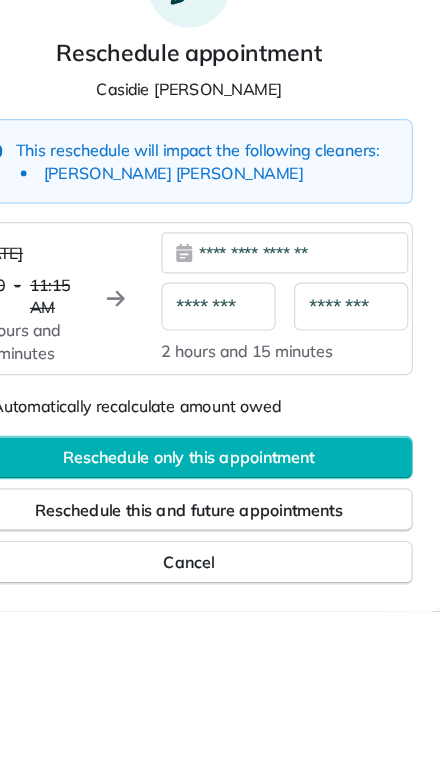 scroll, scrollTop: 44, scrollLeft: 0, axis: vertical 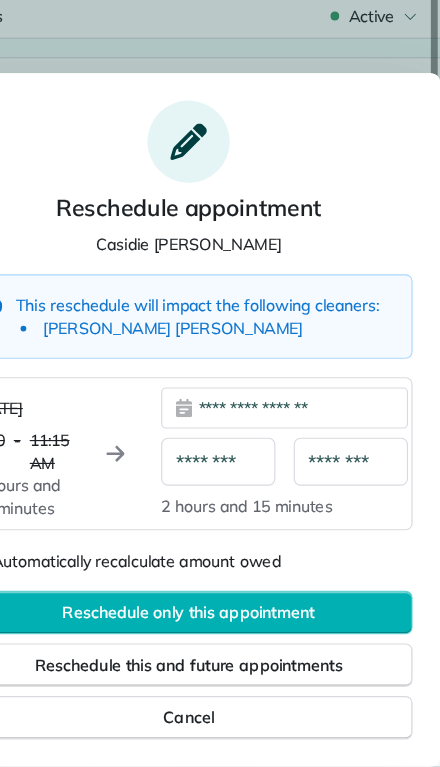 click on "Reschedule only this appointment" at bounding box center (220, 632) 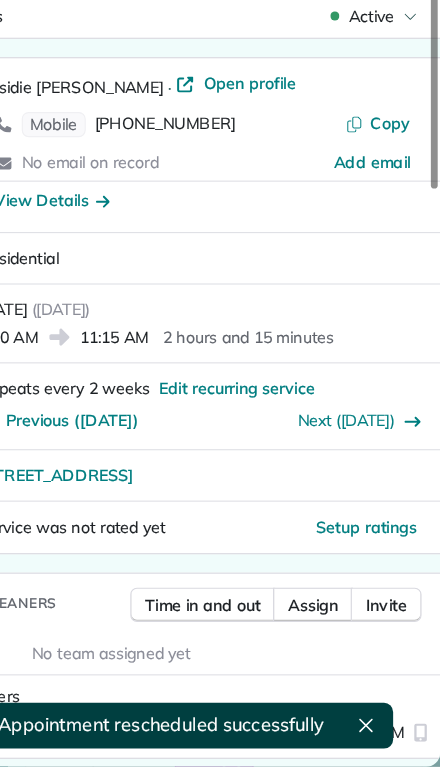 click at bounding box center (375, 731) 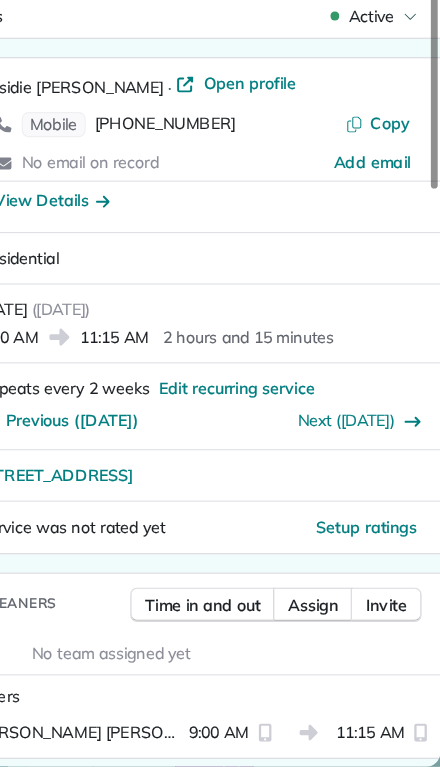 scroll, scrollTop: 0, scrollLeft: 0, axis: both 